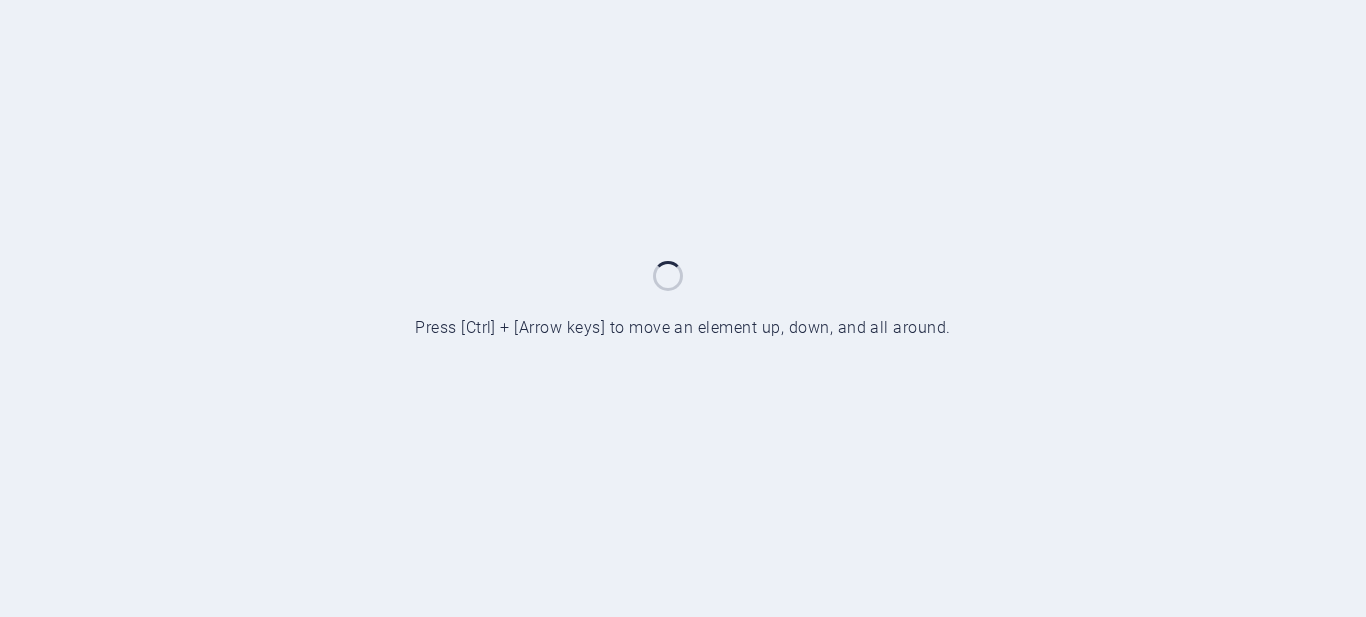 scroll, scrollTop: 0, scrollLeft: 0, axis: both 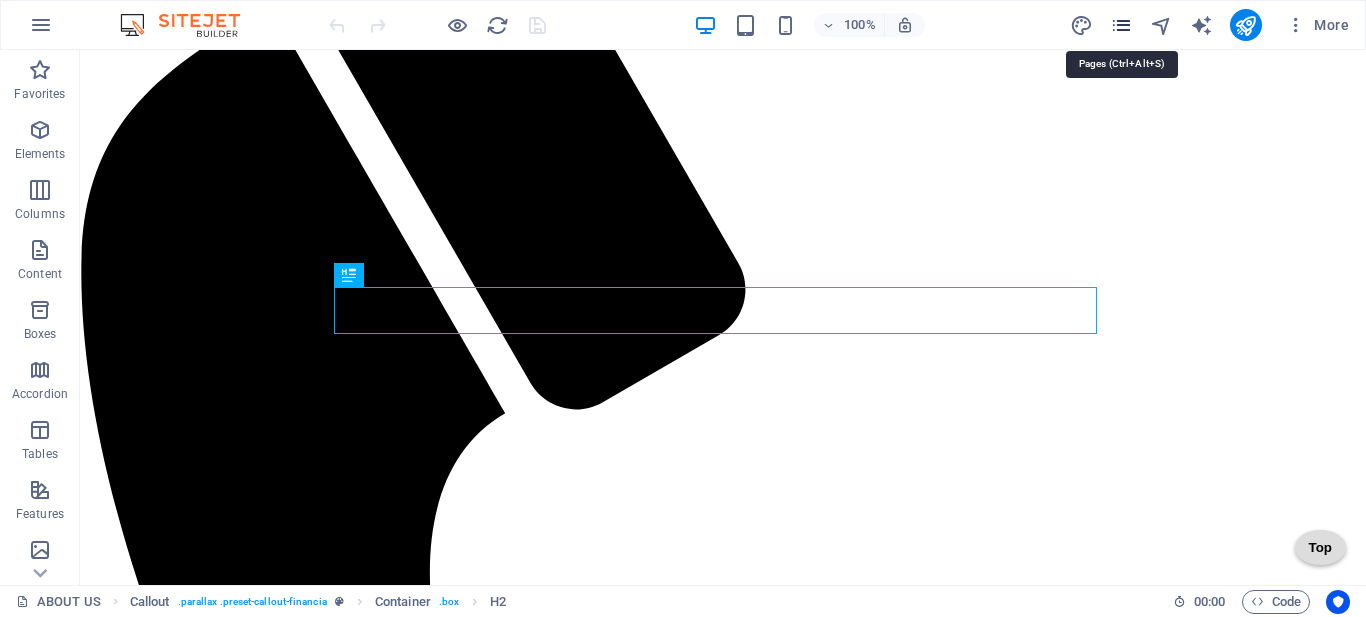 click at bounding box center (1121, 25) 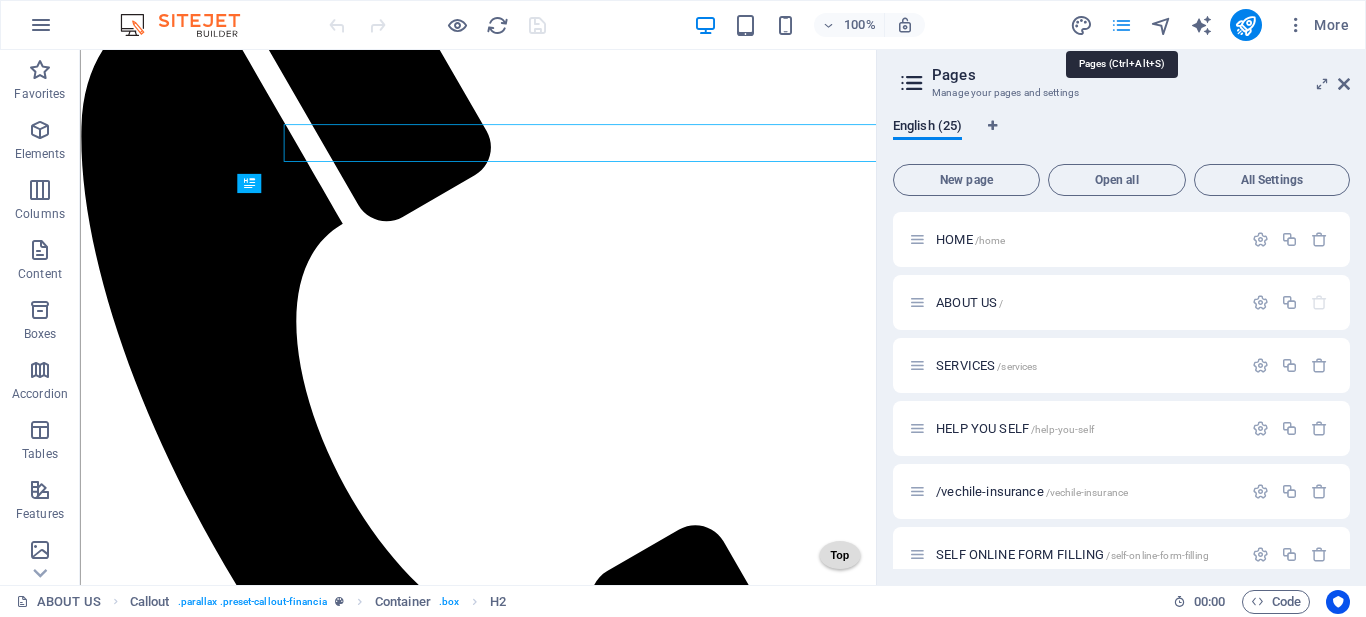 scroll, scrollTop: 975, scrollLeft: 0, axis: vertical 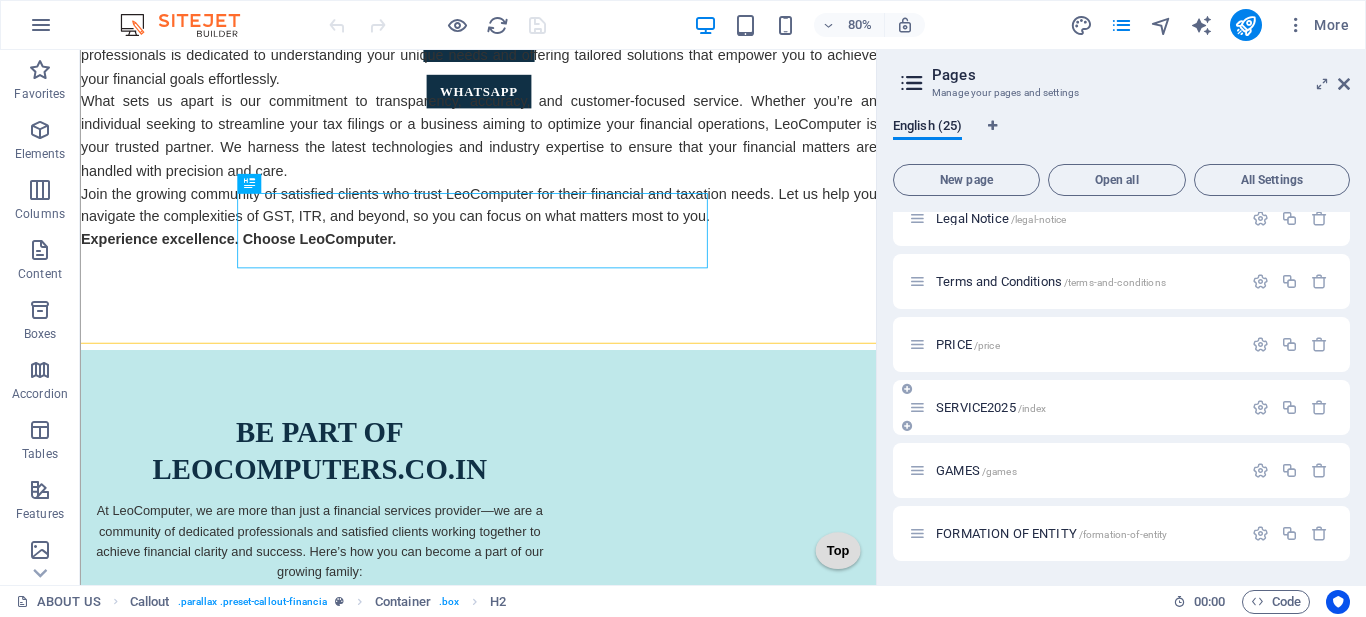 click on "SERVICE2025 /index" at bounding box center [991, 407] 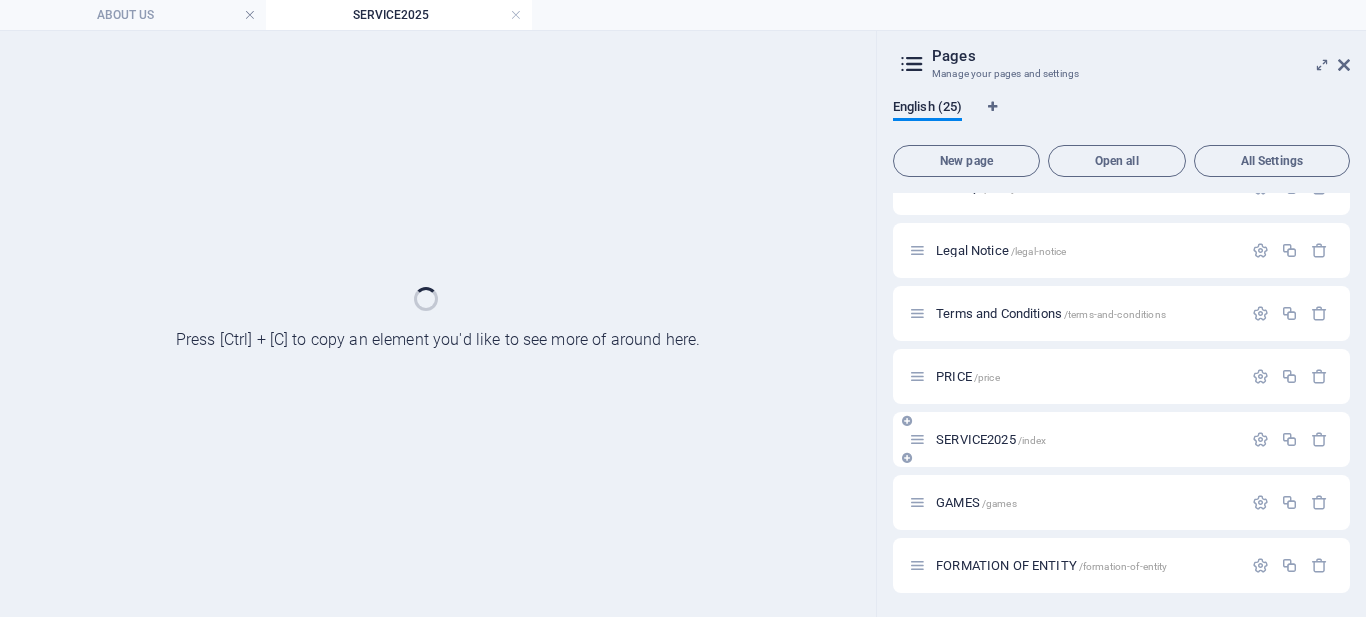 scroll, scrollTop: 1167, scrollLeft: 0, axis: vertical 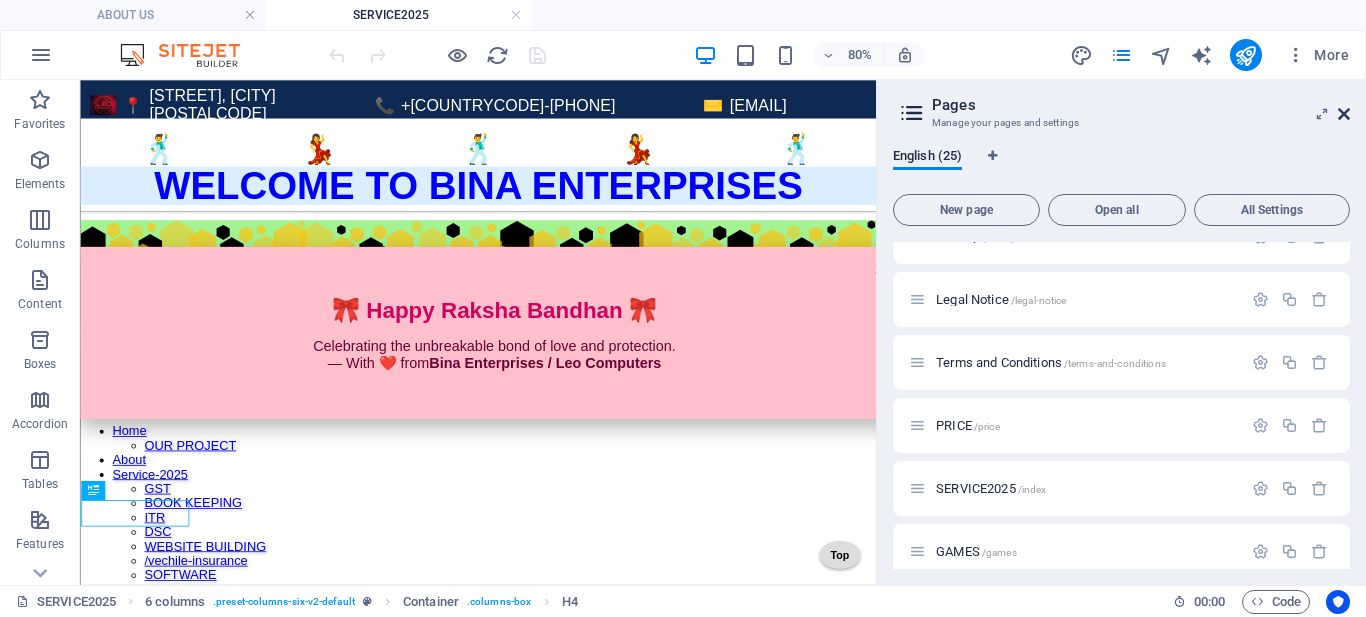 drag, startPoint x: 1347, startPoint y: 113, endPoint x: 1266, endPoint y: 28, distance: 117.413795 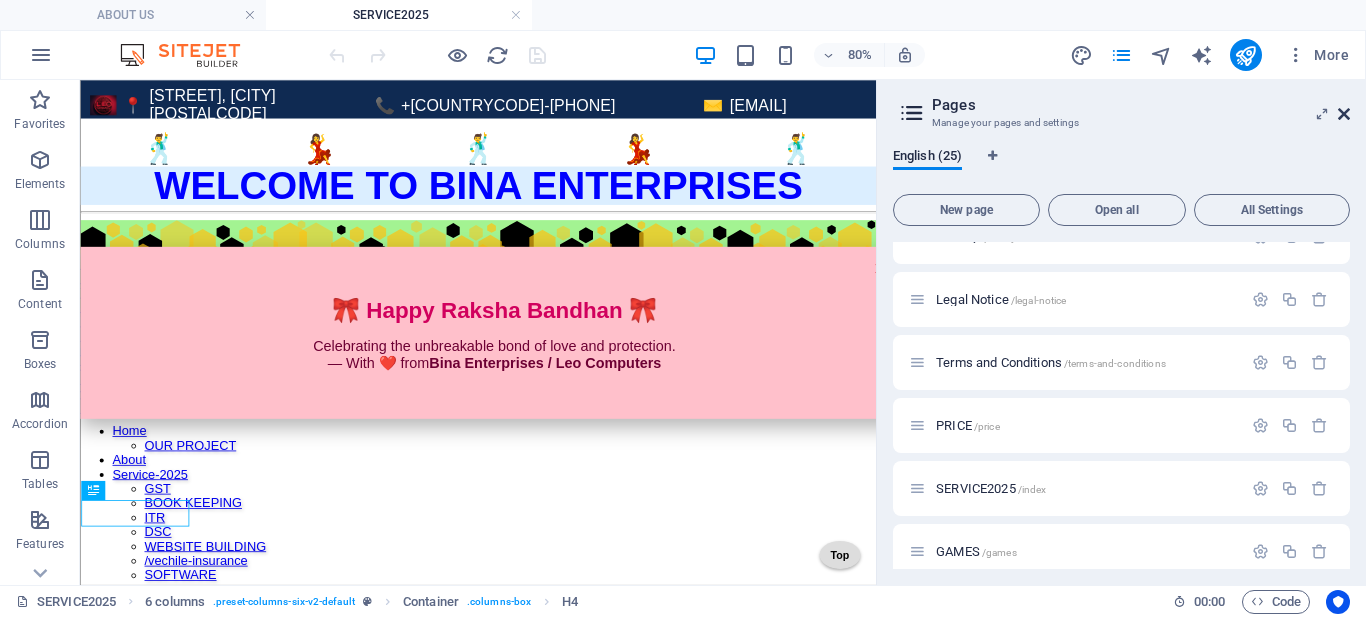 click at bounding box center (1344, 114) 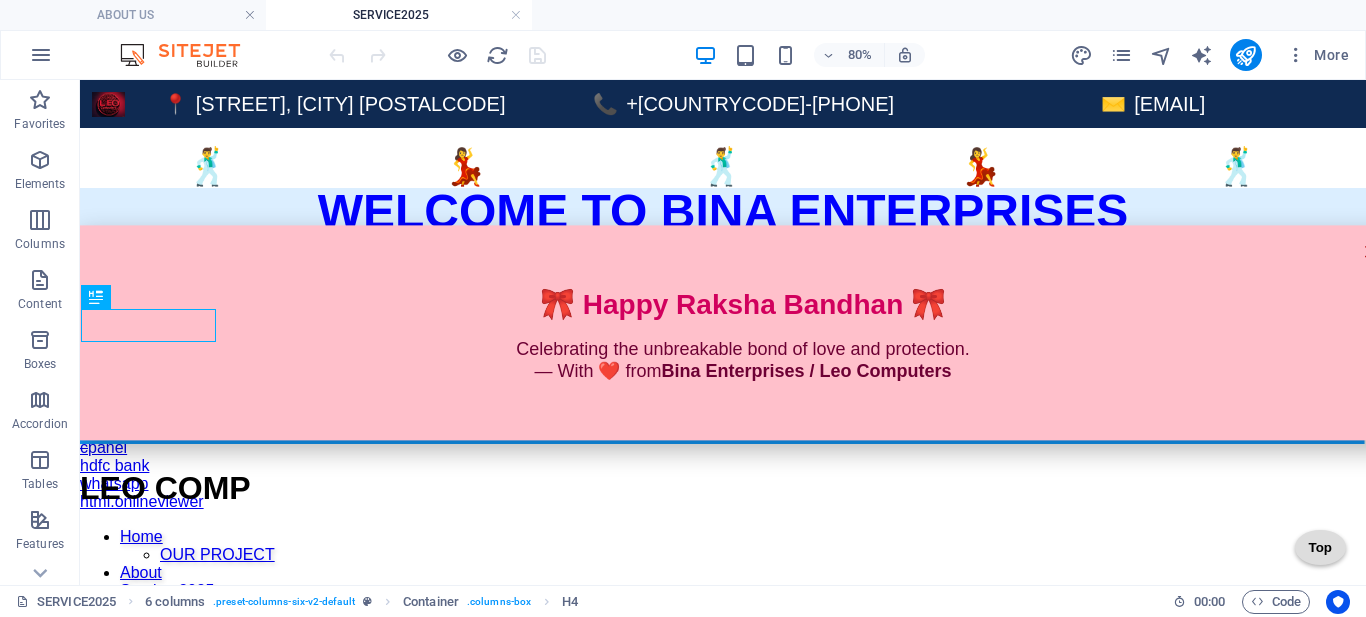 scroll, scrollTop: 296, scrollLeft: 0, axis: vertical 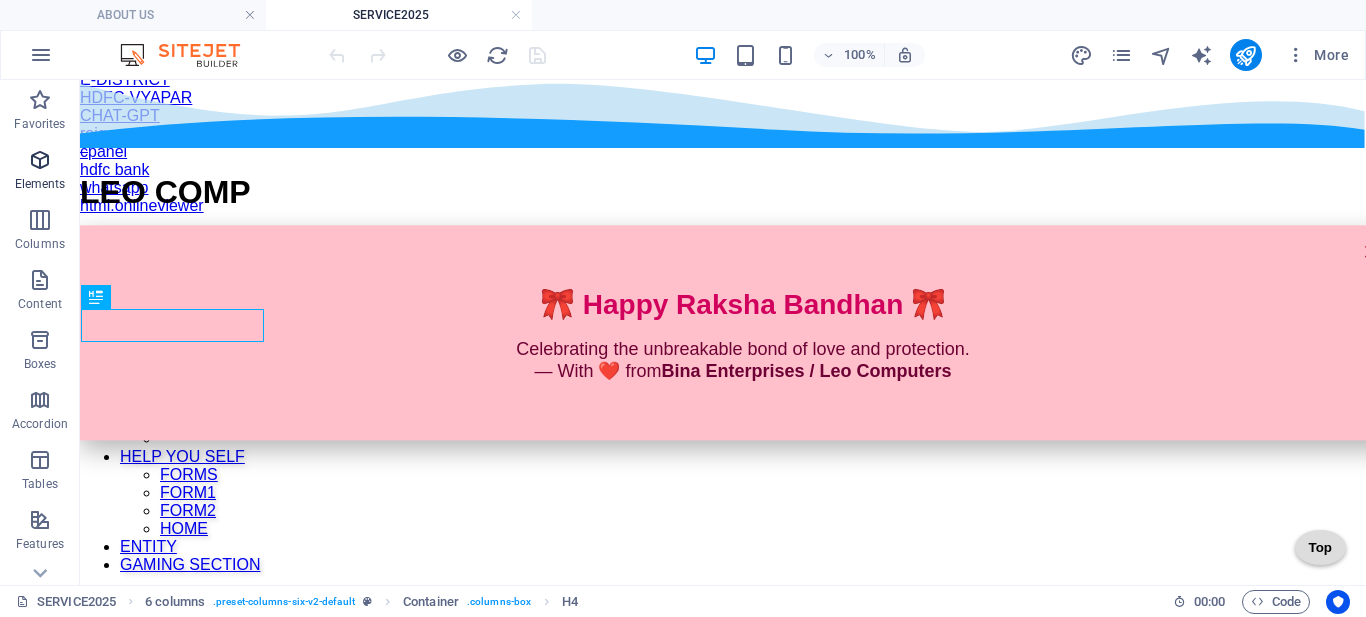 click on "Elements" at bounding box center [40, 172] 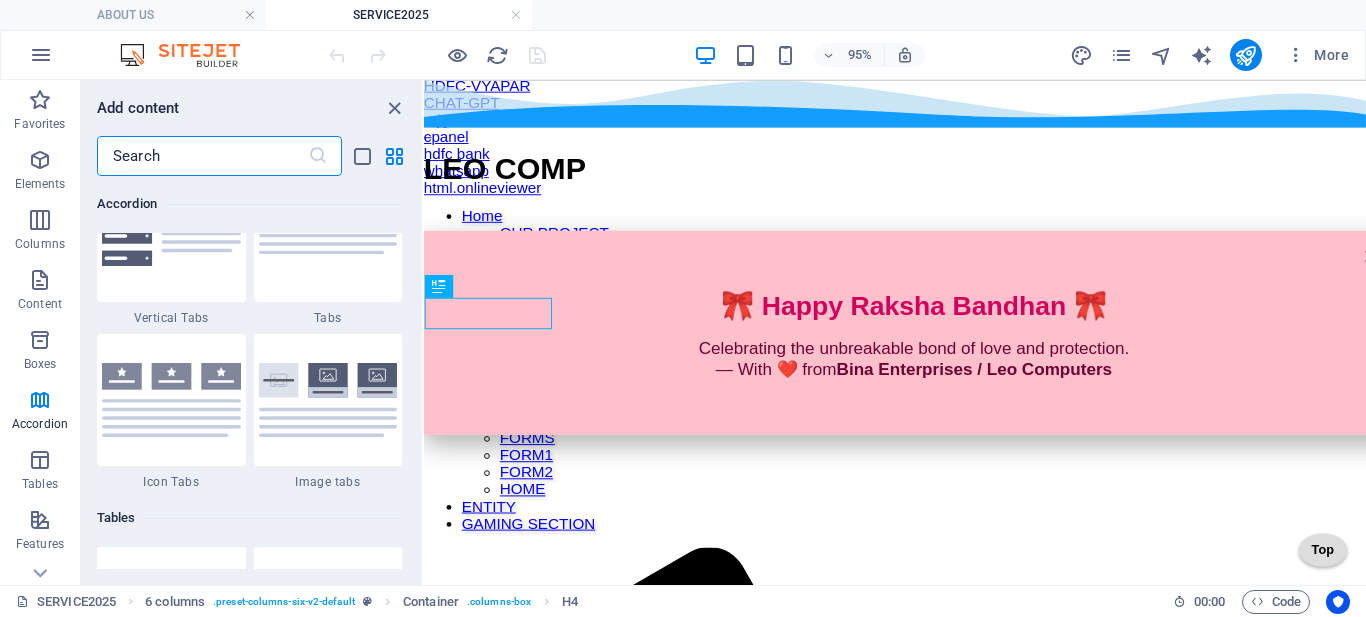 scroll, scrollTop: 6777, scrollLeft: 0, axis: vertical 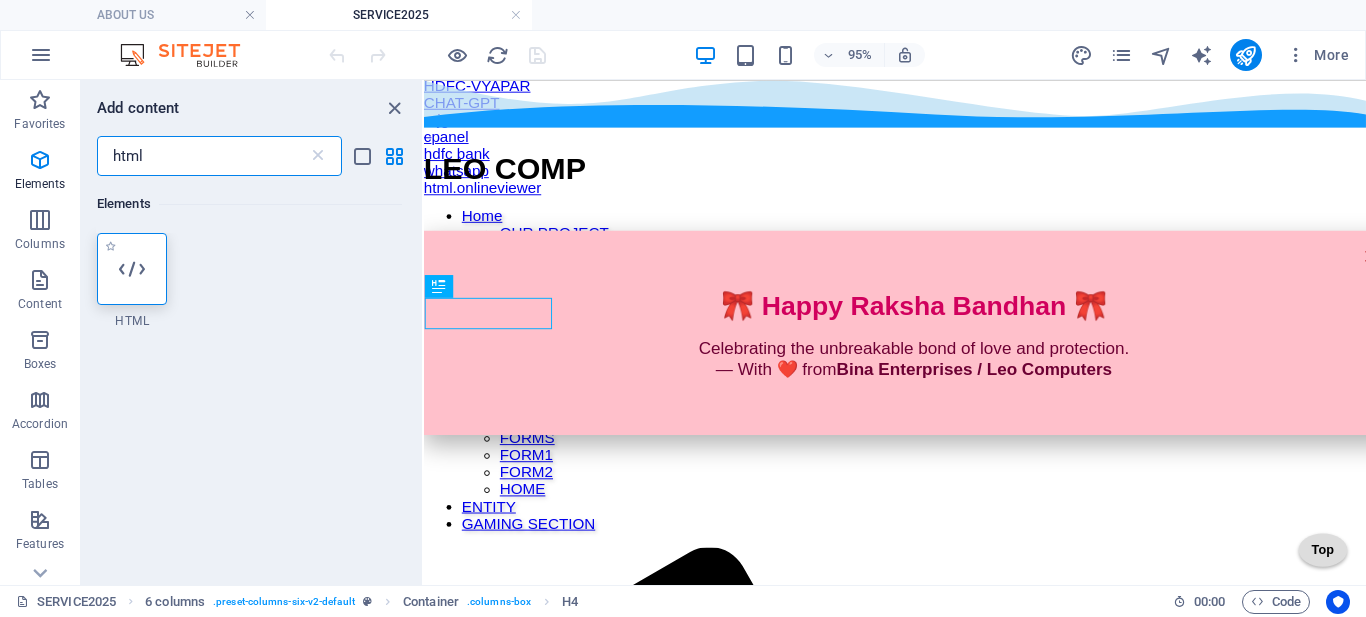 type on "html" 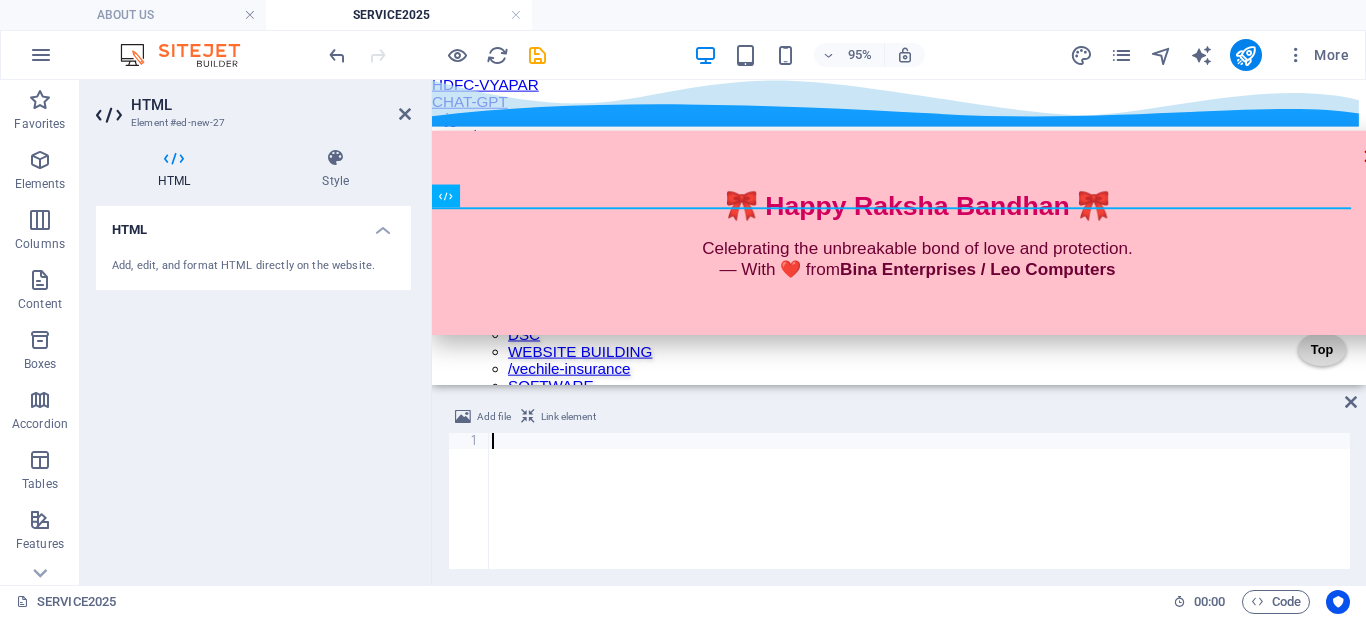 scroll, scrollTop: 297, scrollLeft: 0, axis: vertical 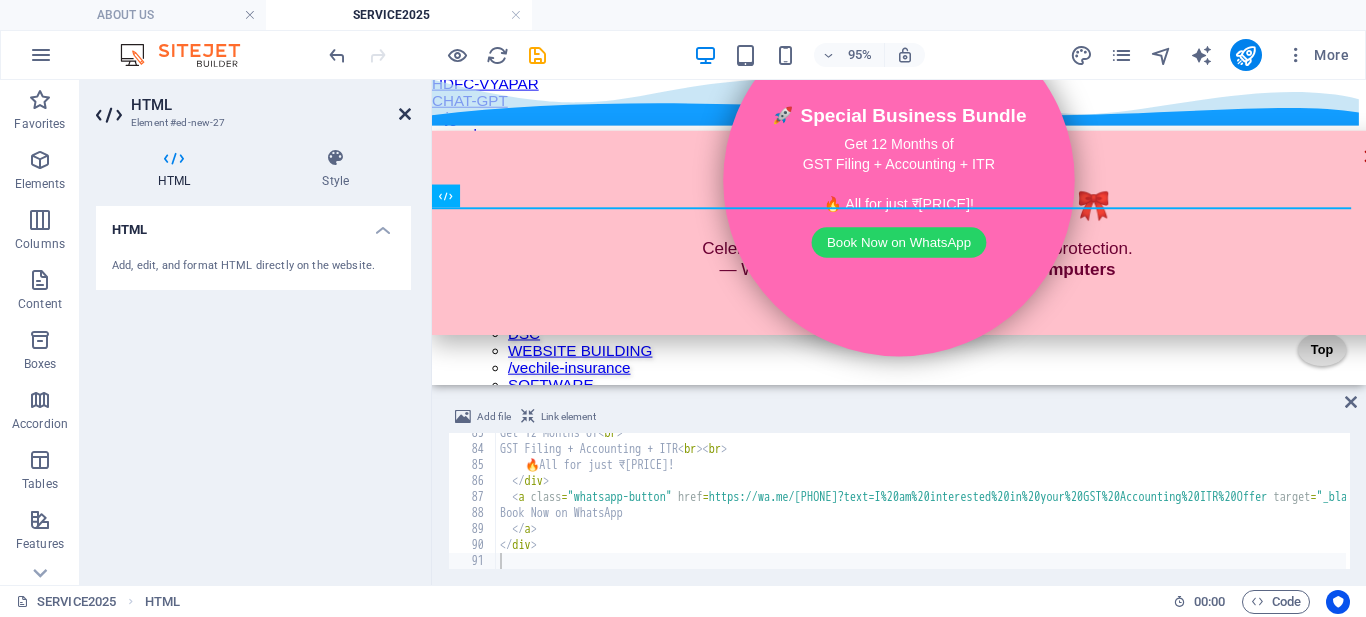 drag, startPoint x: 409, startPoint y: 112, endPoint x: 321, endPoint y: 32, distance: 118.92855 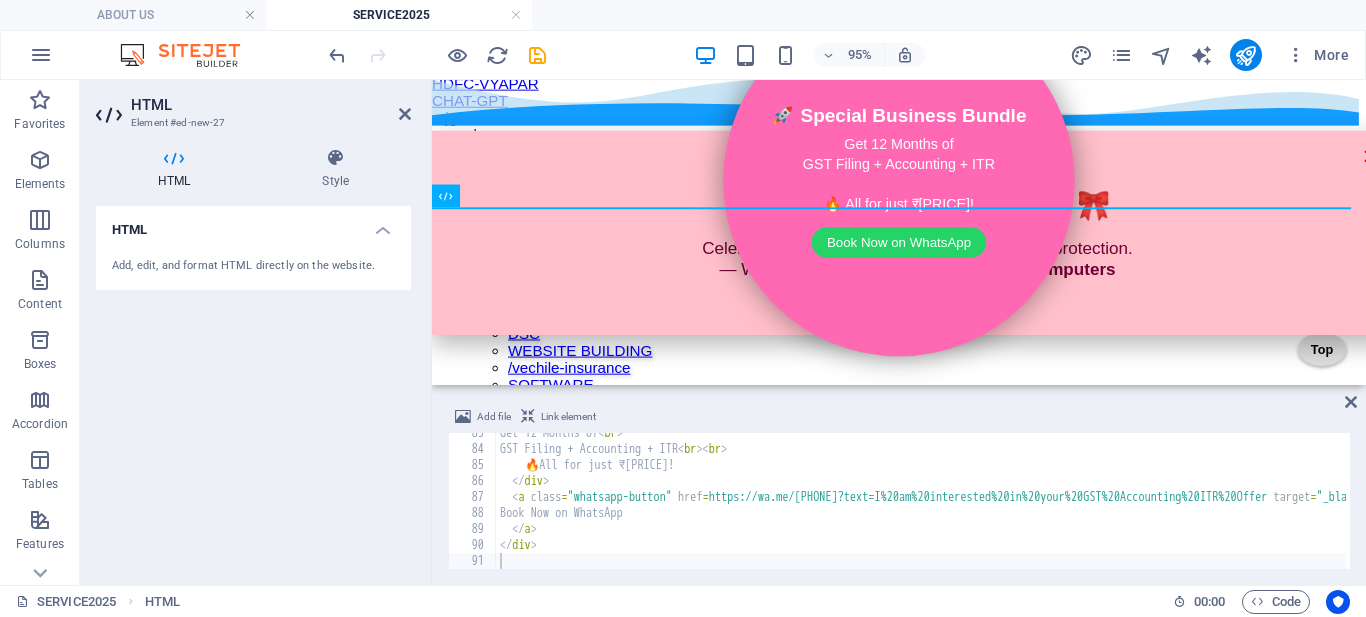 scroll, scrollTop: 278, scrollLeft: 0, axis: vertical 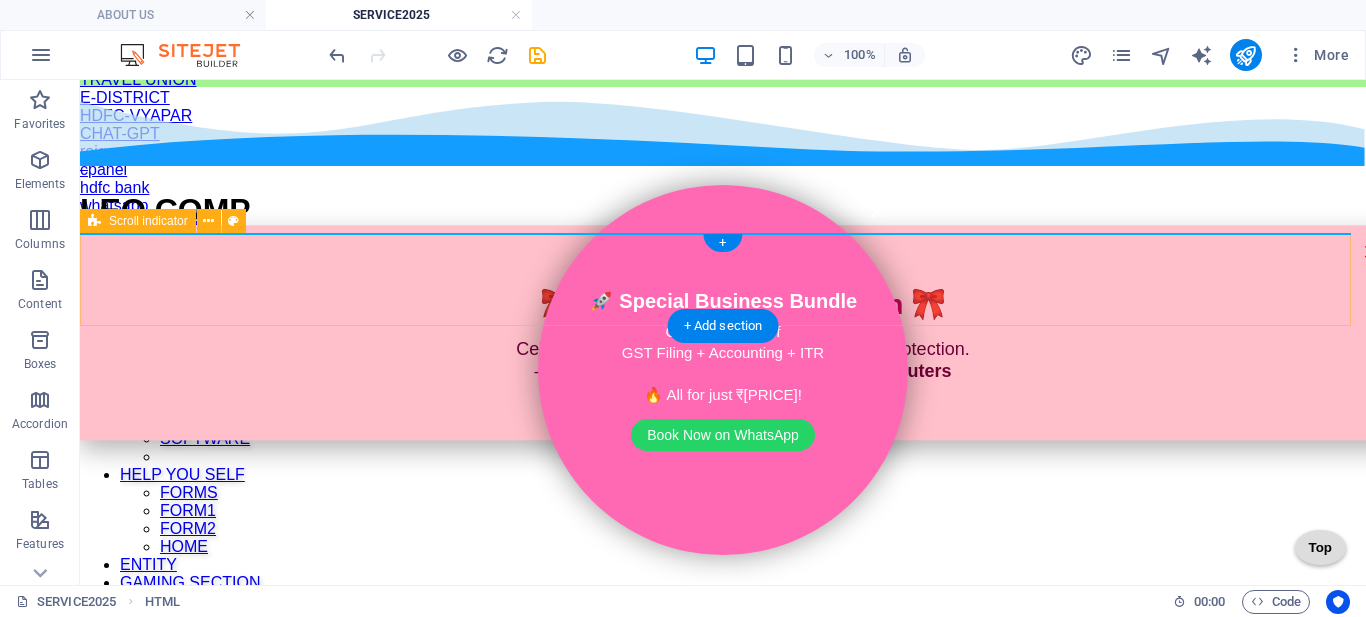 click at bounding box center (723, 2338) 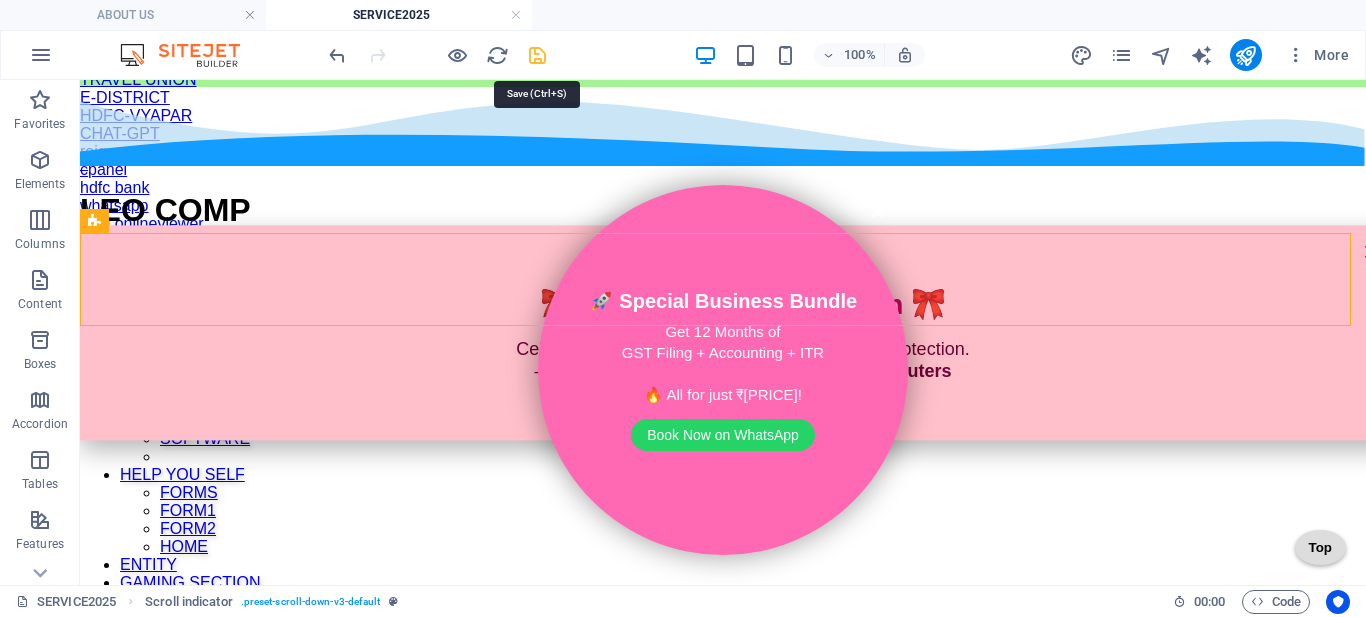 click at bounding box center [537, 55] 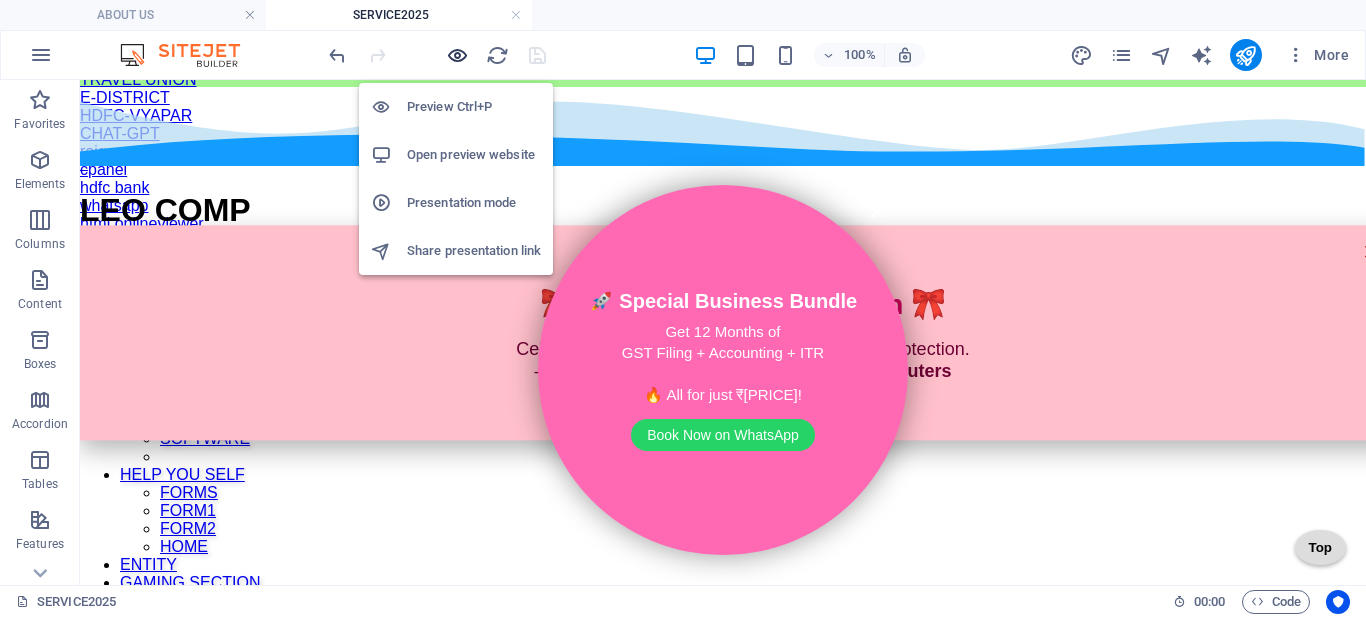 click at bounding box center (457, 55) 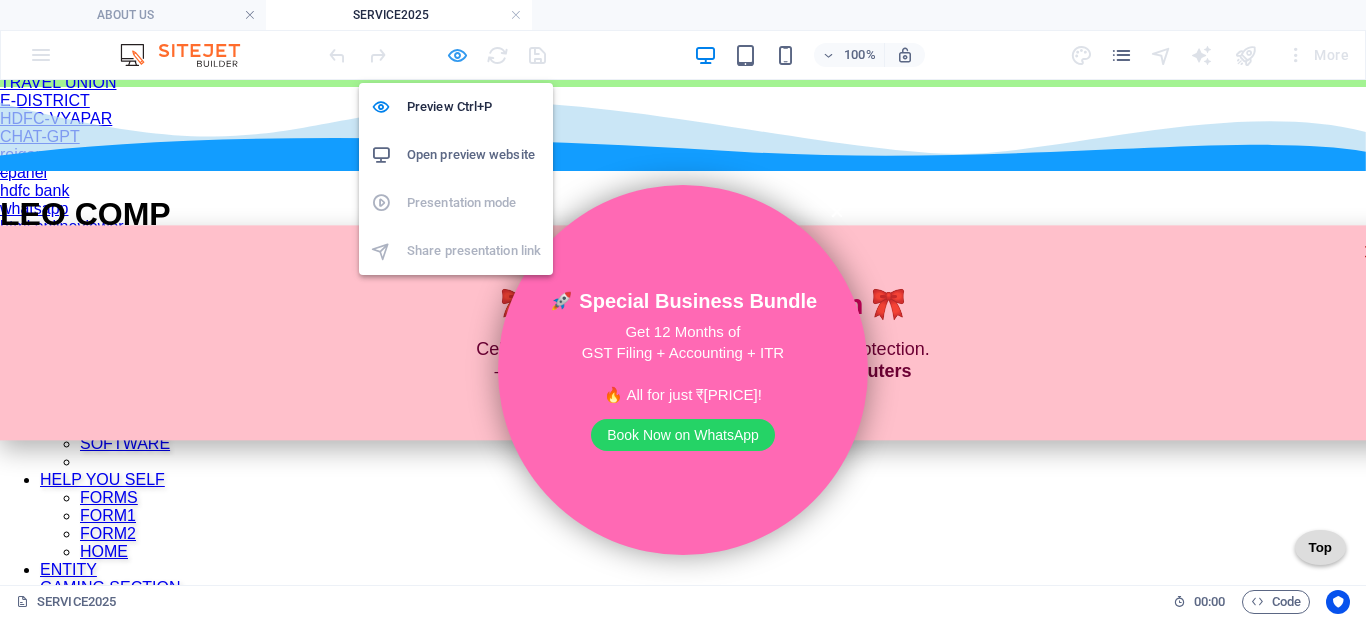 scroll, scrollTop: 273, scrollLeft: 0, axis: vertical 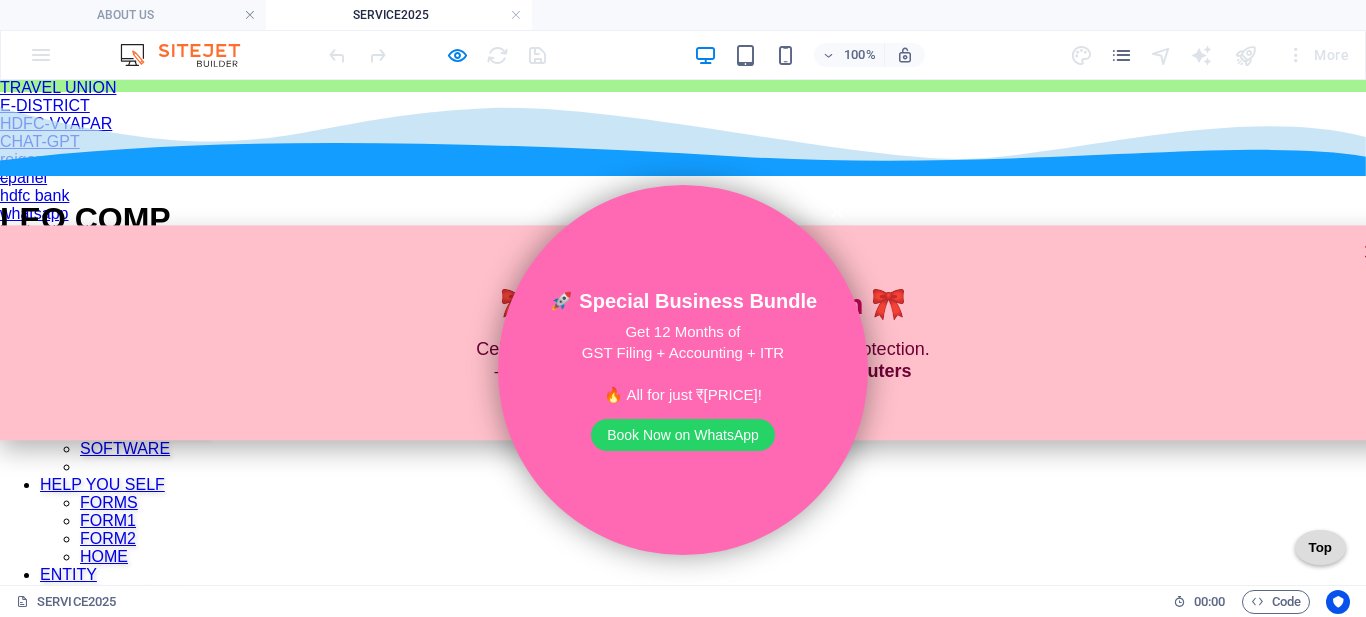 click on "×" at bounding box center [1372, 252] 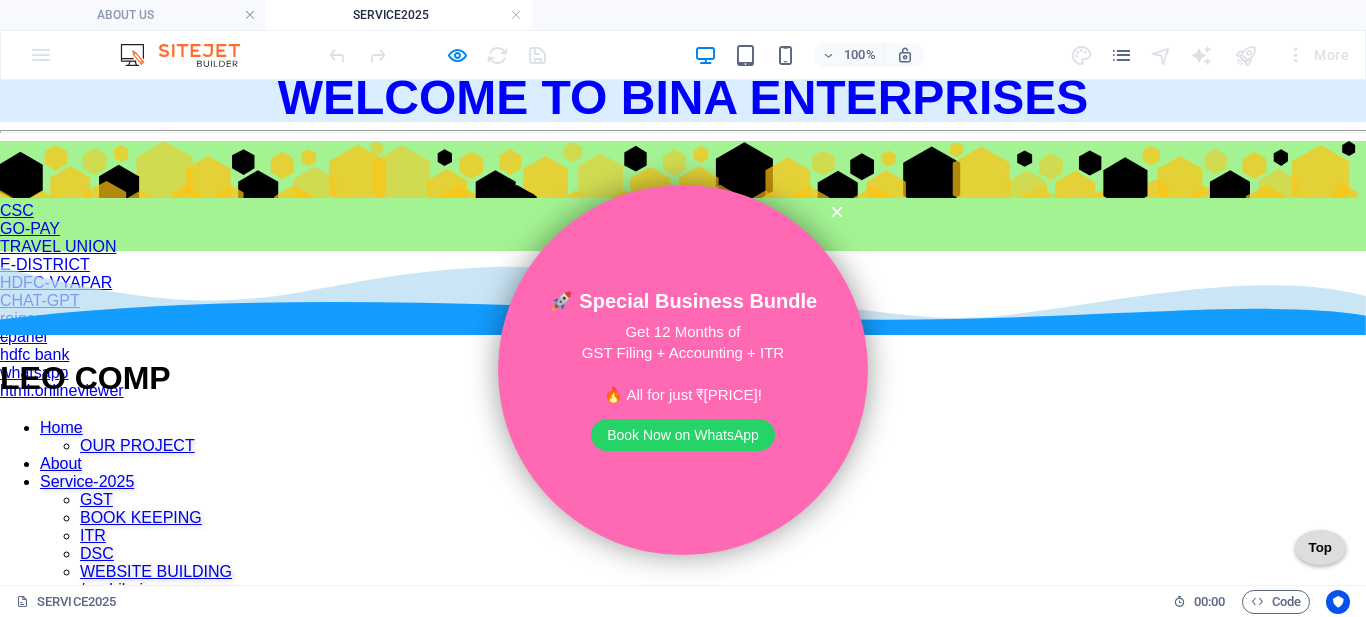 scroll, scrollTop: 0, scrollLeft: 0, axis: both 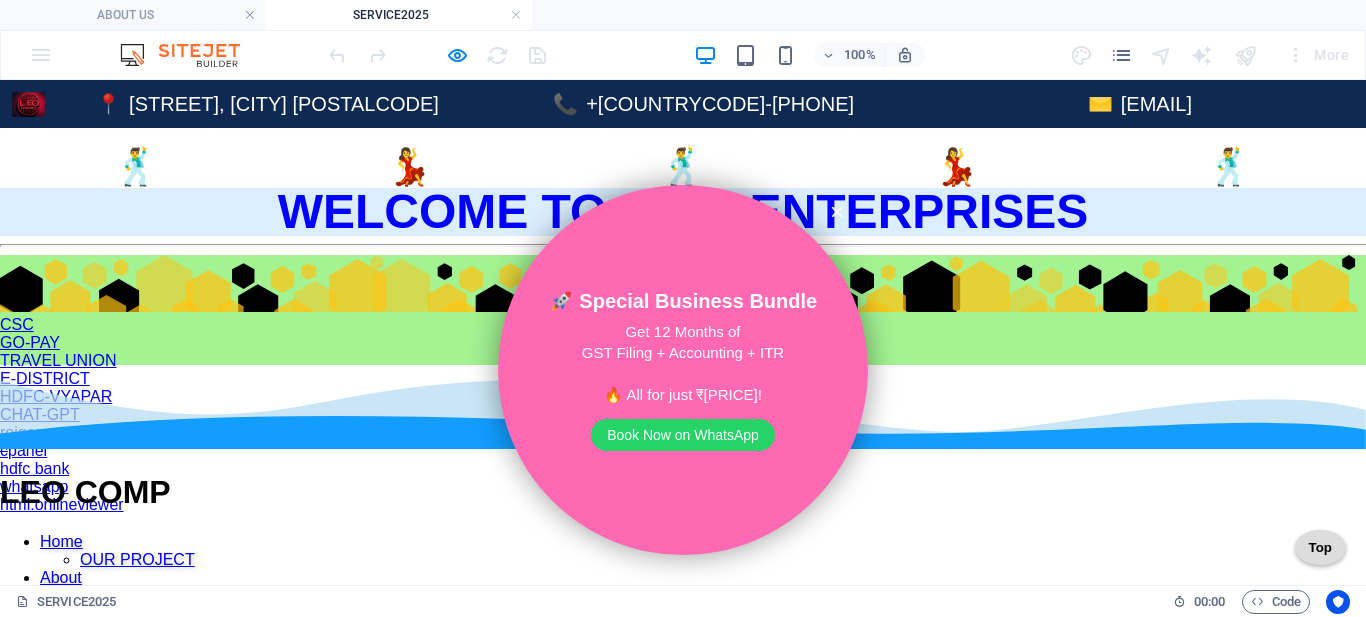 click on "Full Width Top Bar
📍
Diptyganj, Lucknow 226002
📞
+91-8429930881
✉️
info@leocomputers.co.in
×
🎀 Happy Raksha Bandhan 🎀
Celebrating the unbreakable bond of love and protection.
— With ❤️ from  Bina Enterprises / Leo Computers
🕺
💃
🕺
💃
🕺
WELCOME TO BINA ENTERPRISES
CSC GO-PAY TRAVEL UNION E-DISTRICT HDFC-VYAPAR CHAT-GPT rojgar c panel hdfc bank whatsapp html.onlineviewer LEO COMP Home OUR PROJECT About Service-2025 GST BOOK KEEPING ITR DSC WEBSITE BUILDING VECHILE INSURANCE SOFTWARE HELP YOU SELF FORMS FORM1 FORM2 HOME ENTITY GAMING SECTION Menu
×
🚀 Special Business Bundle
Get 12 Months of
GST Filing + Accounting + ITR
🔥 All for just ₹20,000!
Book Now on WhatsApp
SCHOOLS kv fees PERSONAL EPIC uan udyam" at bounding box center (683, 4654) 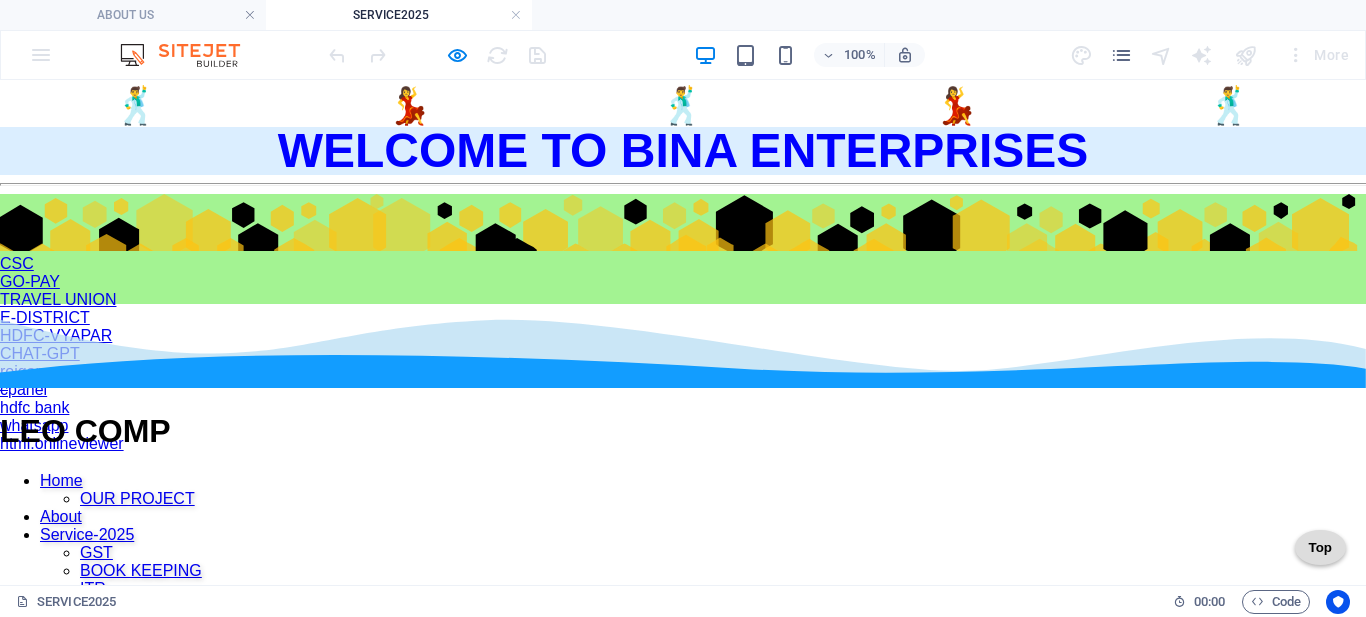 scroll, scrollTop: 0, scrollLeft: 0, axis: both 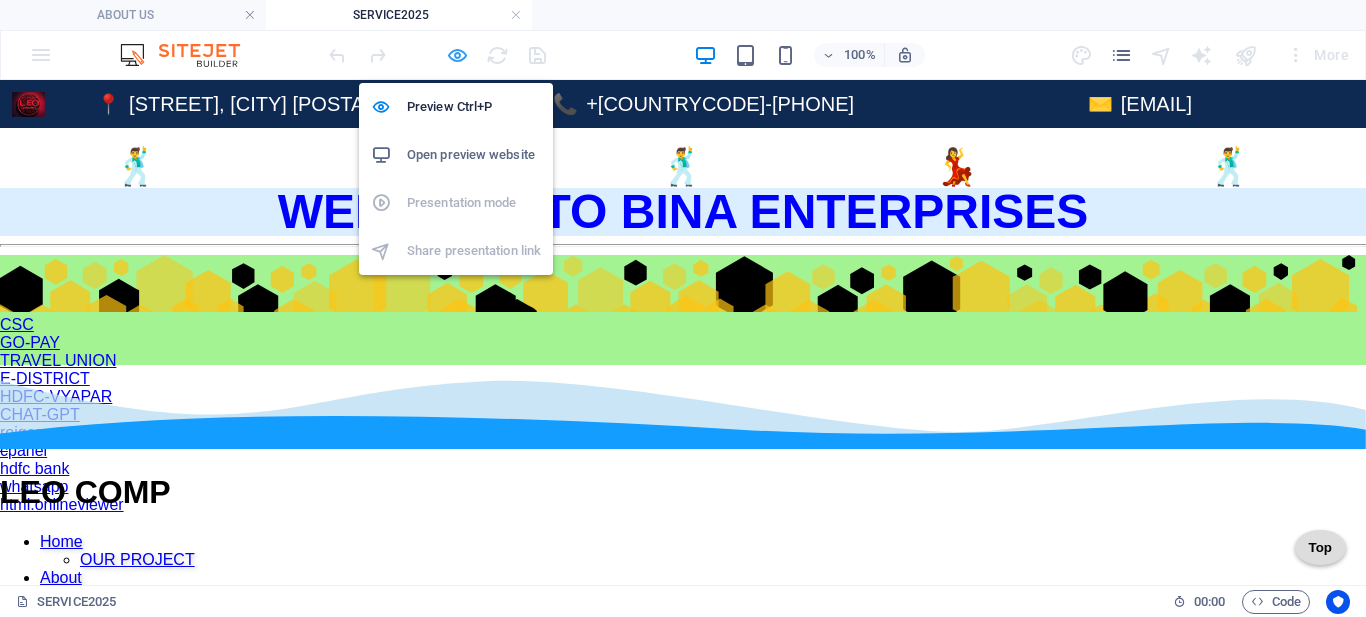 click at bounding box center (457, 55) 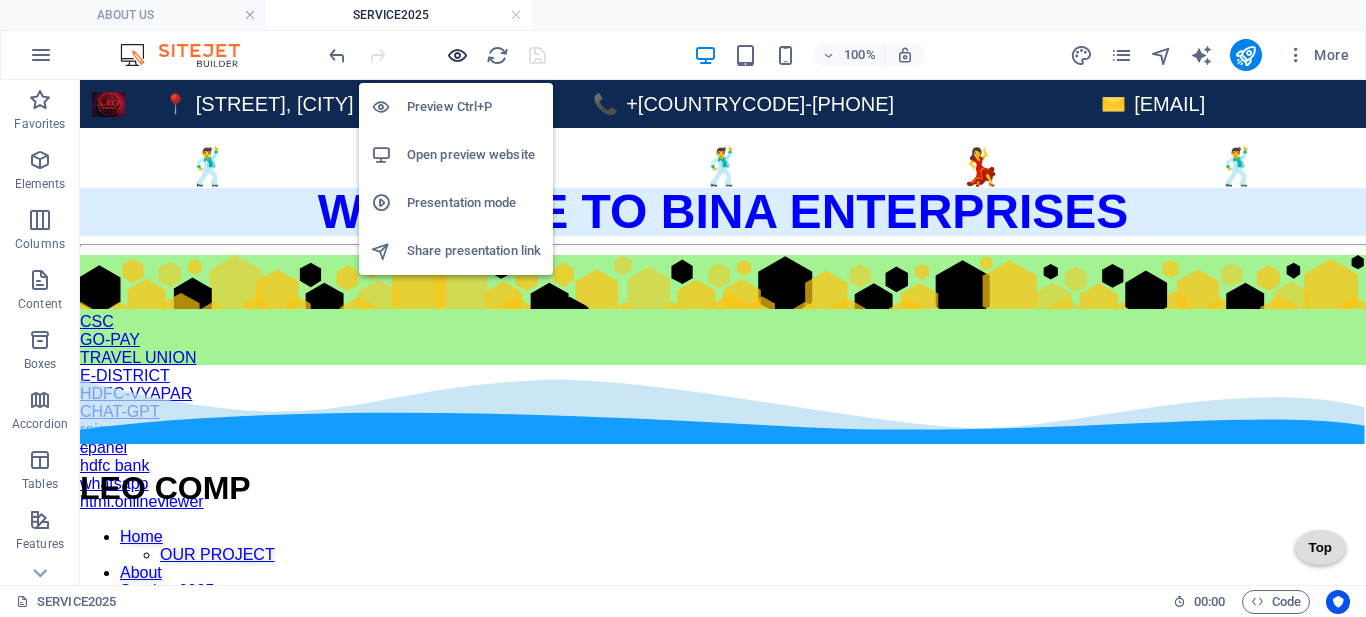 click at bounding box center (457, 55) 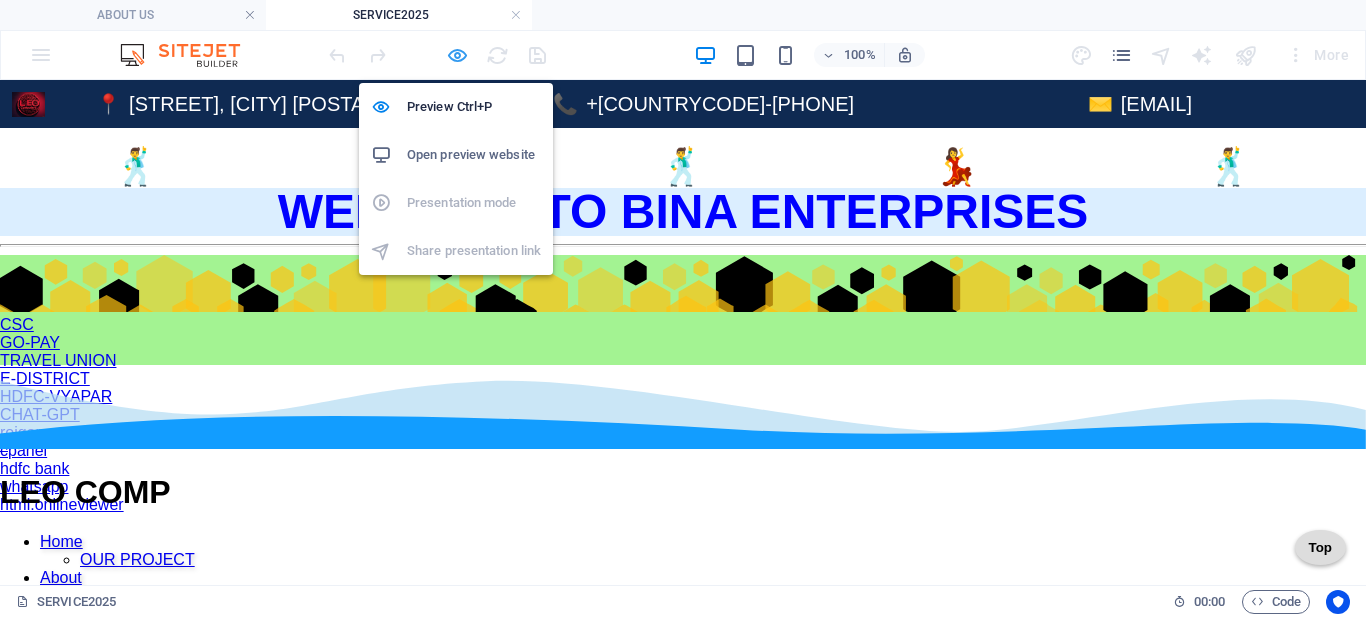 click at bounding box center (457, 55) 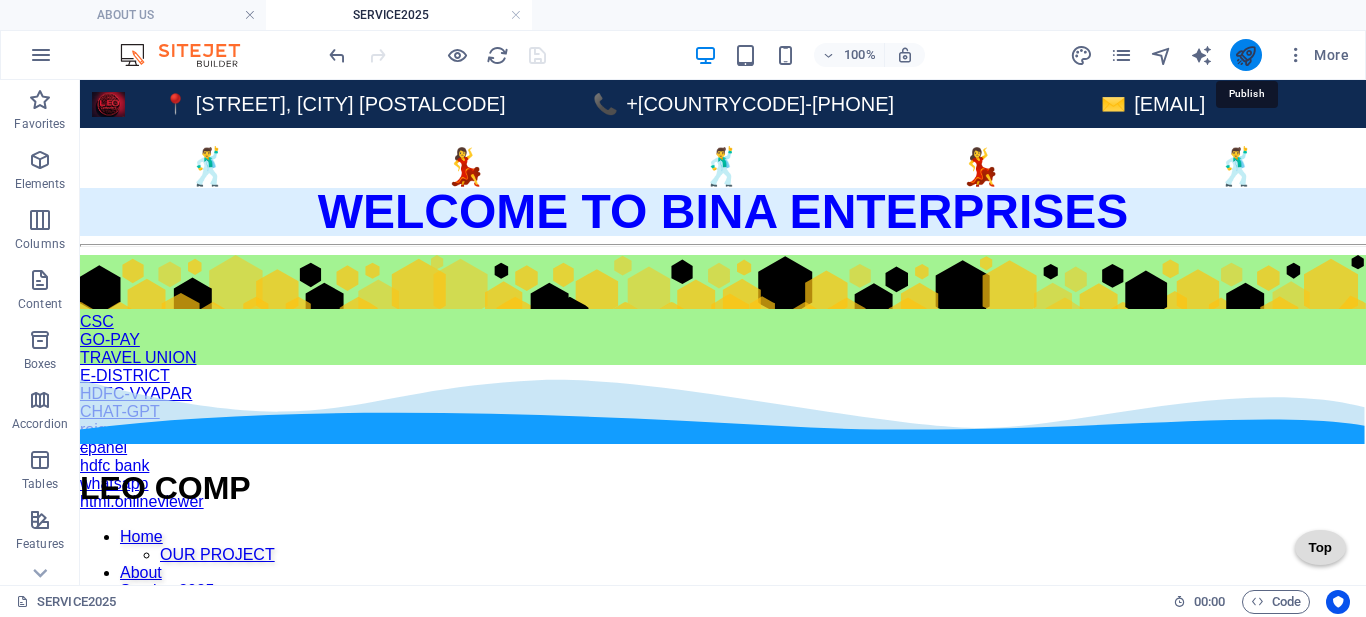 click at bounding box center [1245, 55] 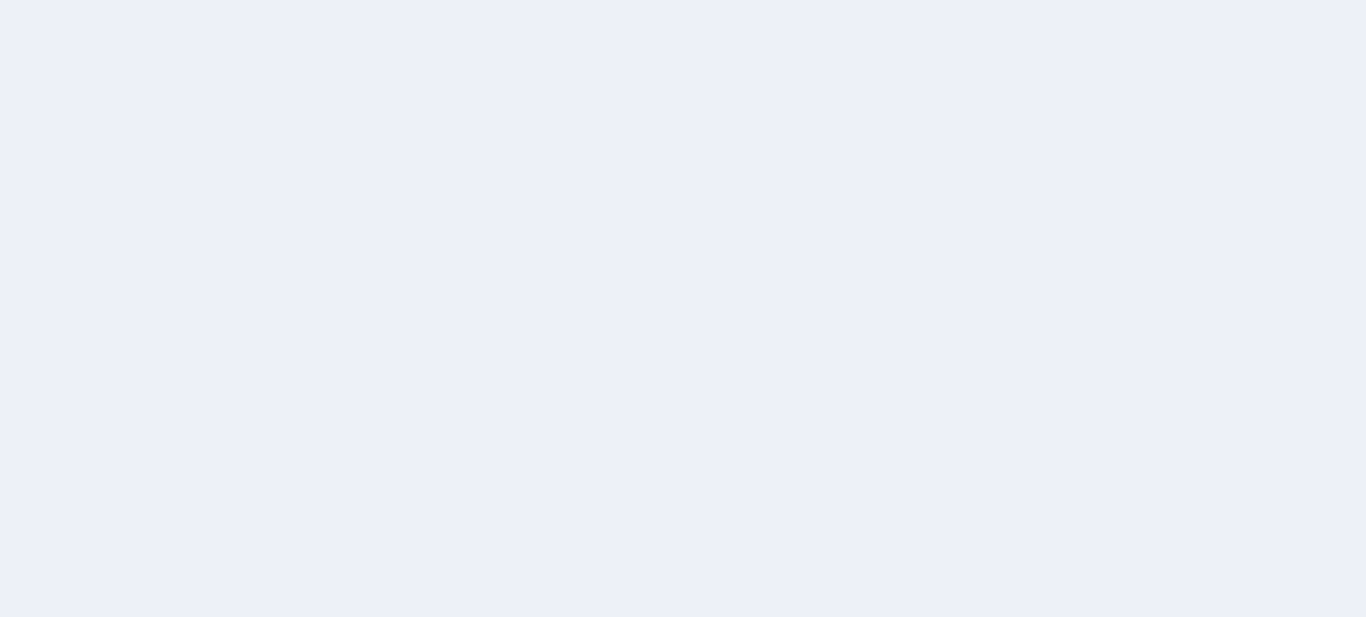 scroll, scrollTop: 0, scrollLeft: 0, axis: both 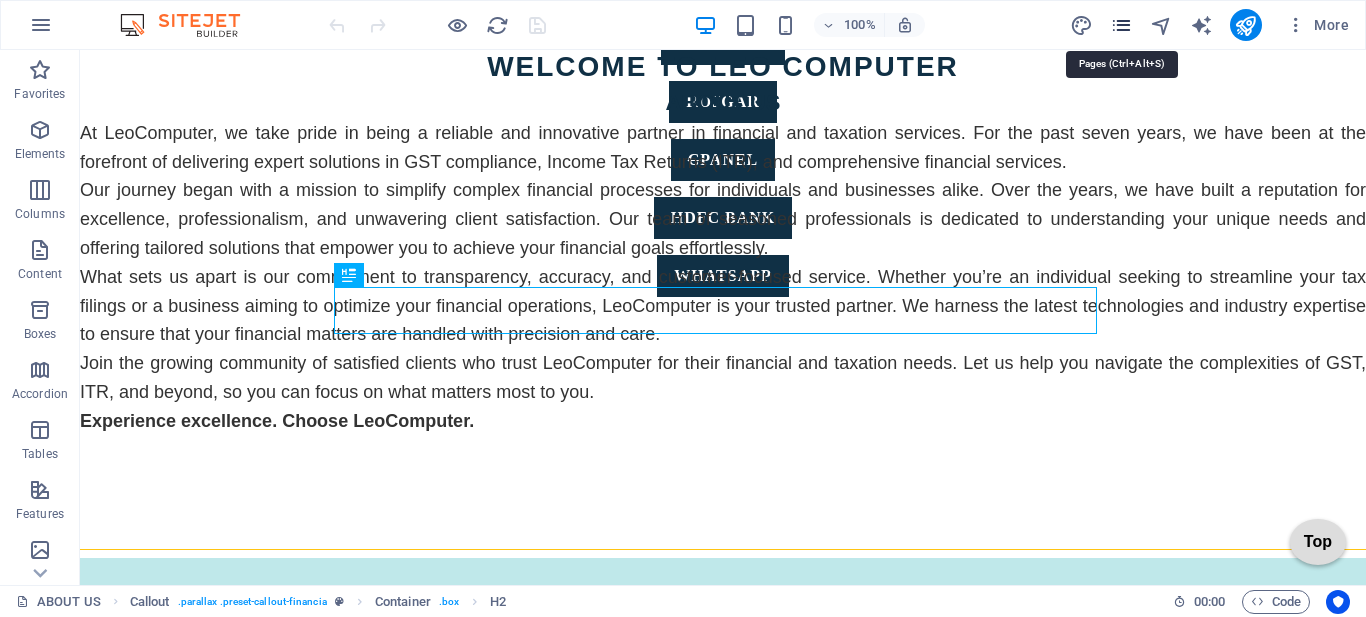 click at bounding box center (1121, 25) 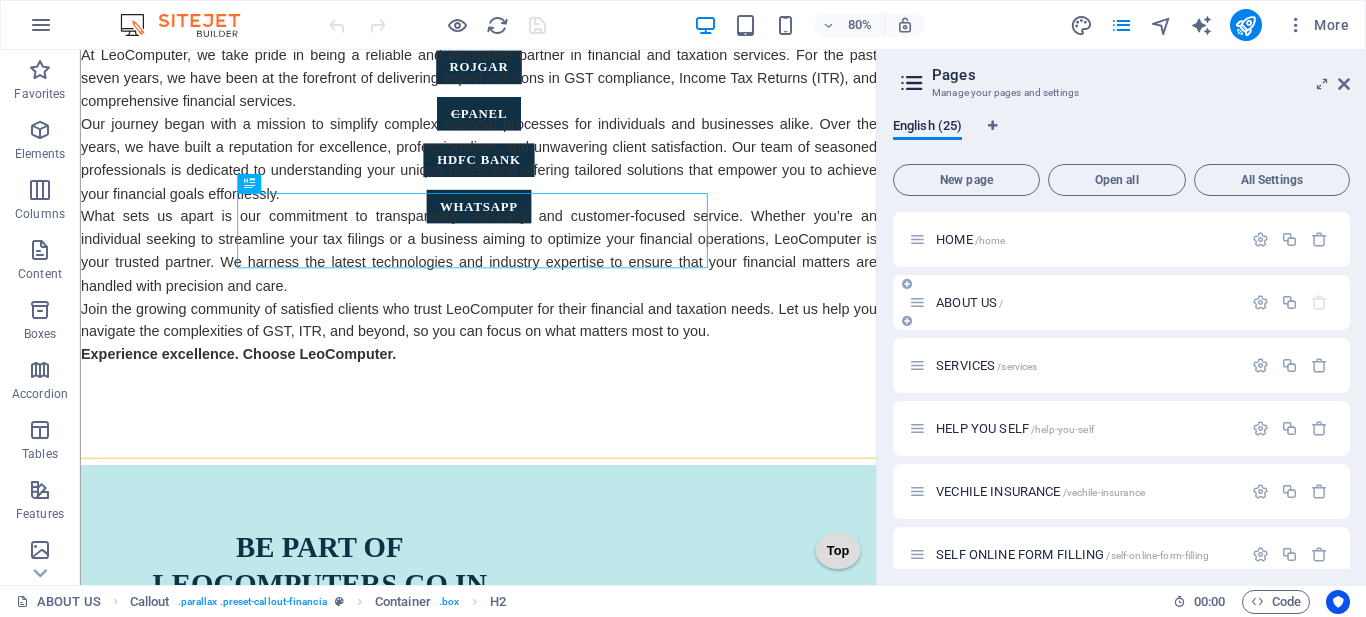 scroll, scrollTop: 975, scrollLeft: 0, axis: vertical 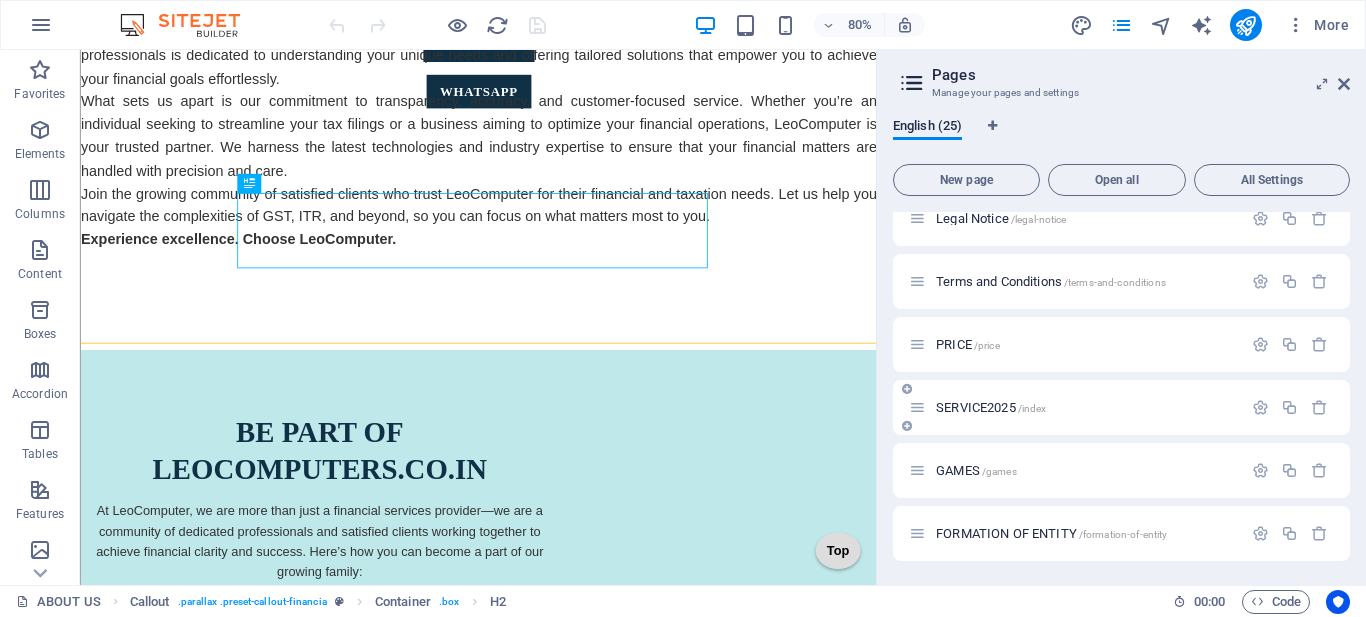 click on "SERVICE[YEAR] /index" at bounding box center (991, 407) 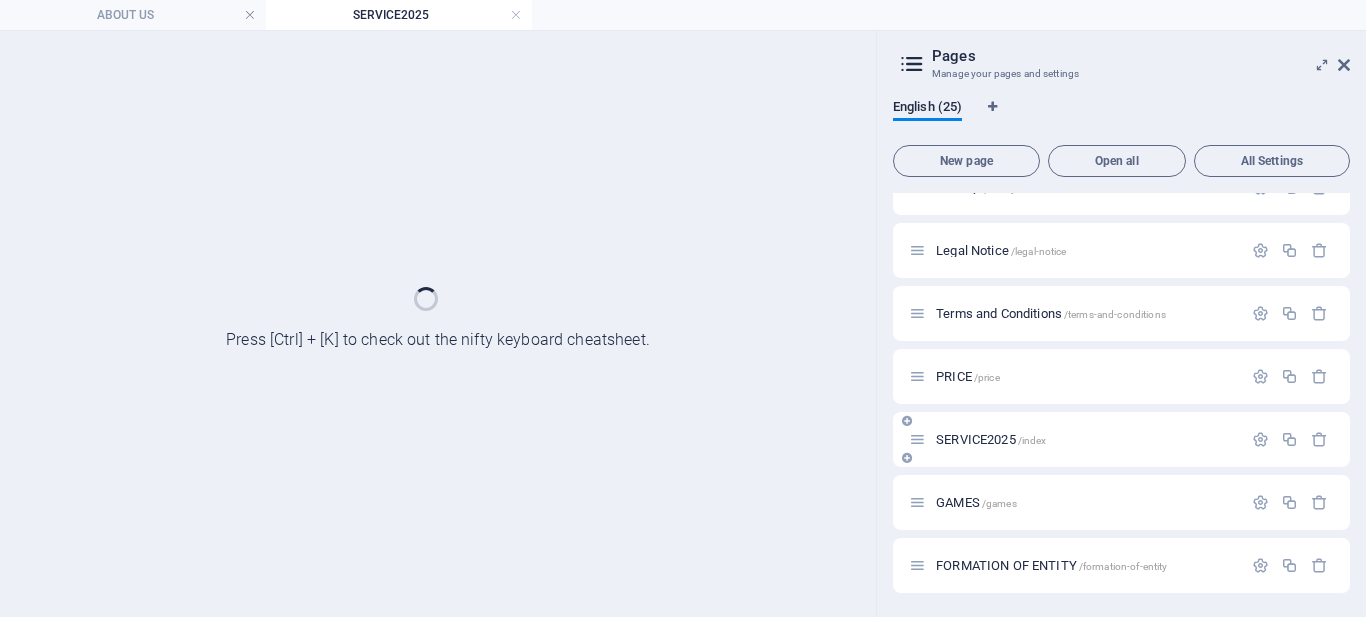 scroll, scrollTop: 0, scrollLeft: 0, axis: both 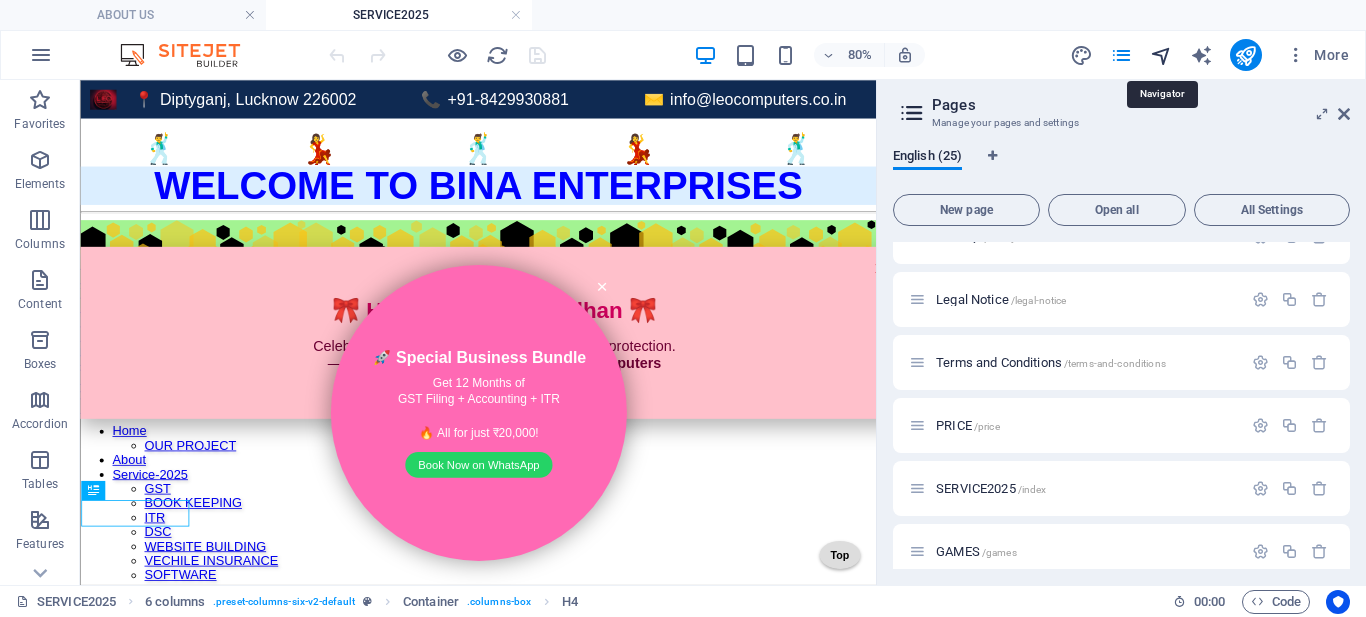 click at bounding box center [1161, 55] 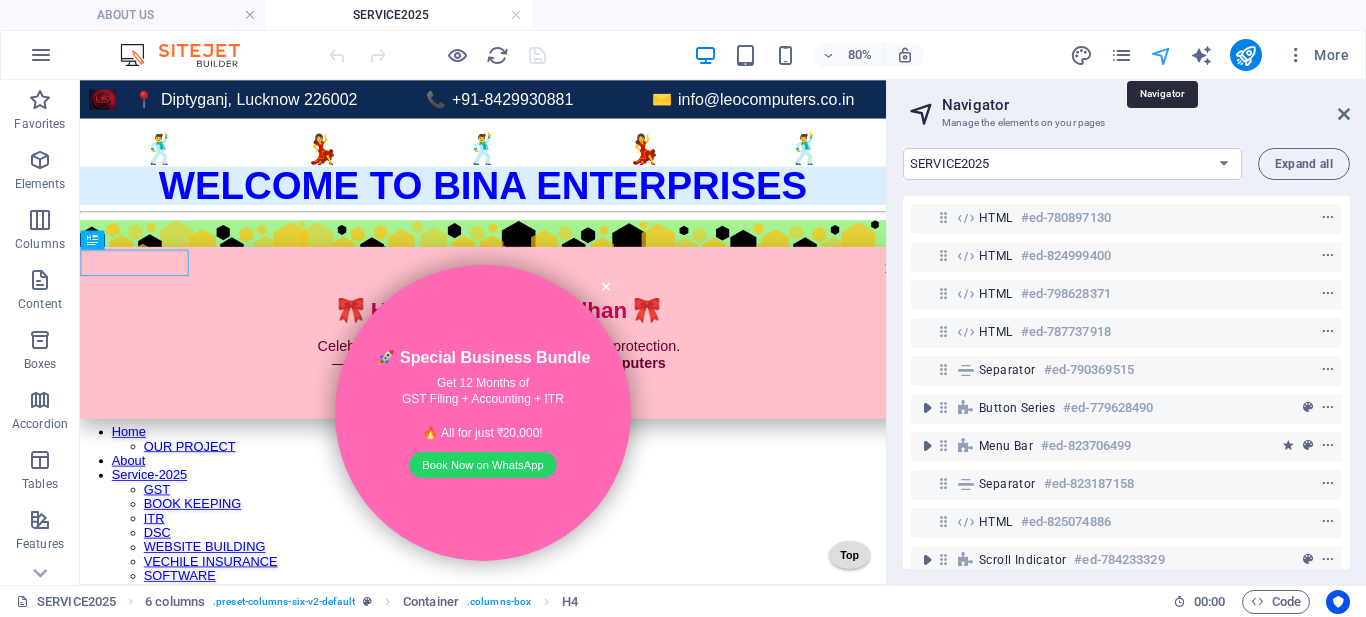 scroll, scrollTop: 313, scrollLeft: 0, axis: vertical 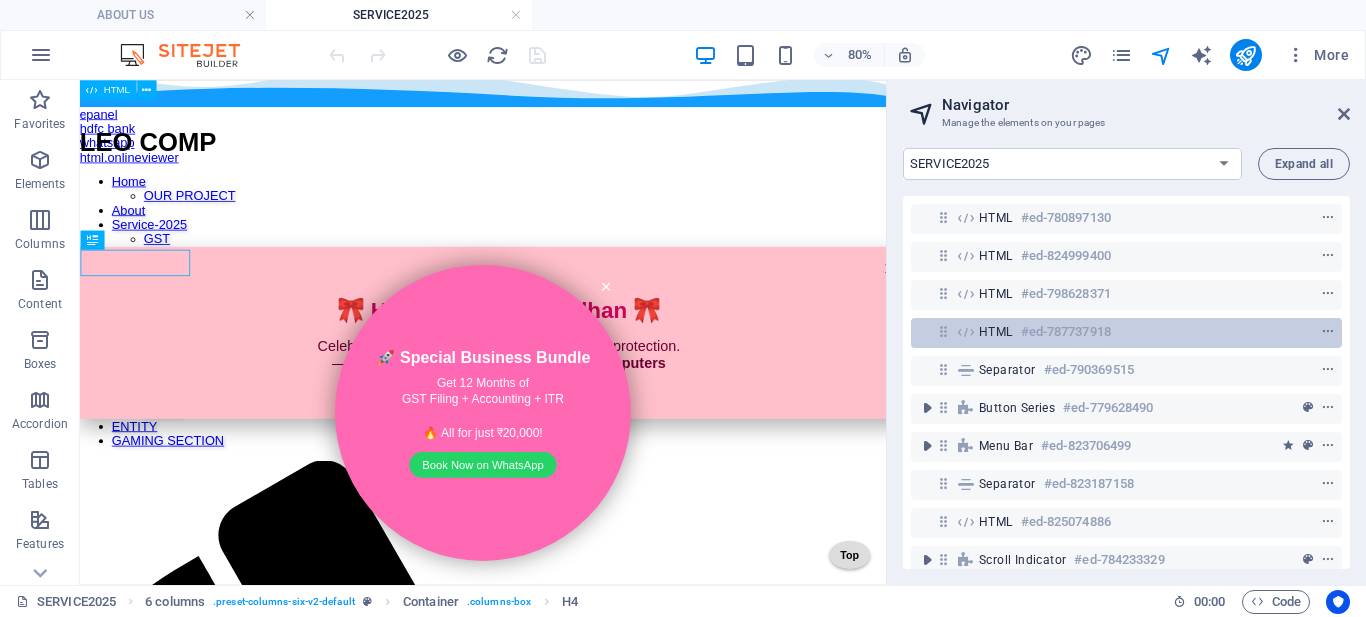 click on "HTML #ed-787737918" at bounding box center (1110, 332) 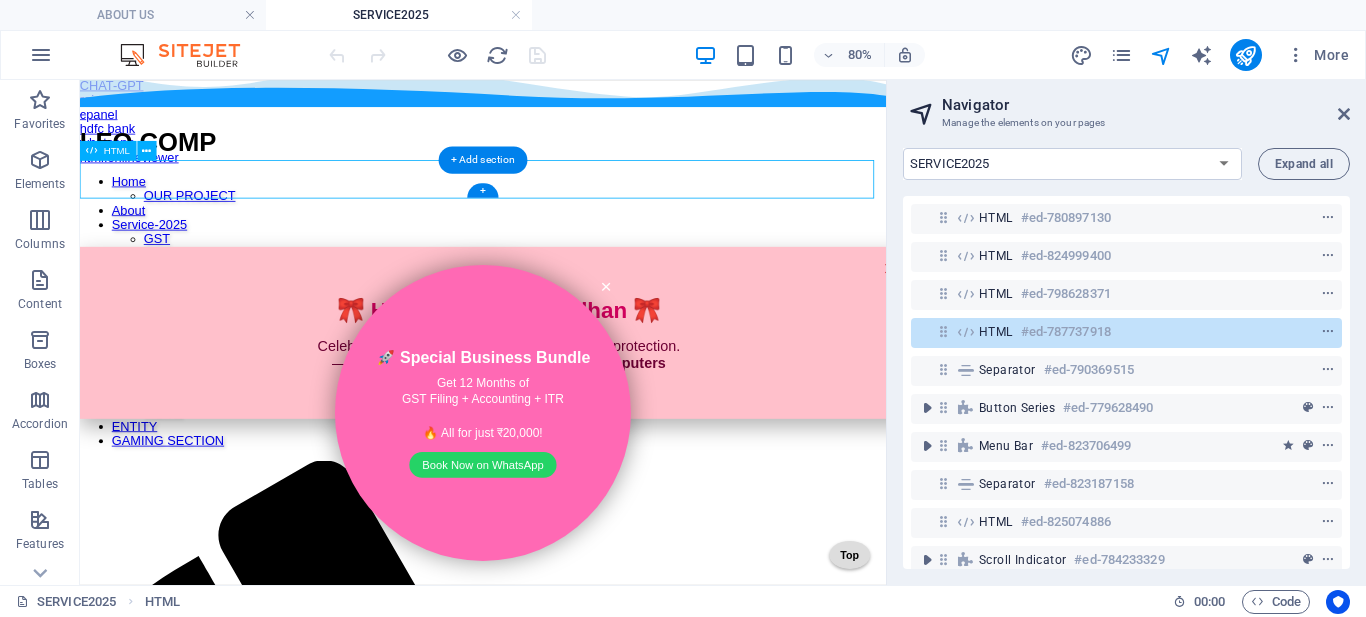 scroll, scrollTop: 0, scrollLeft: 0, axis: both 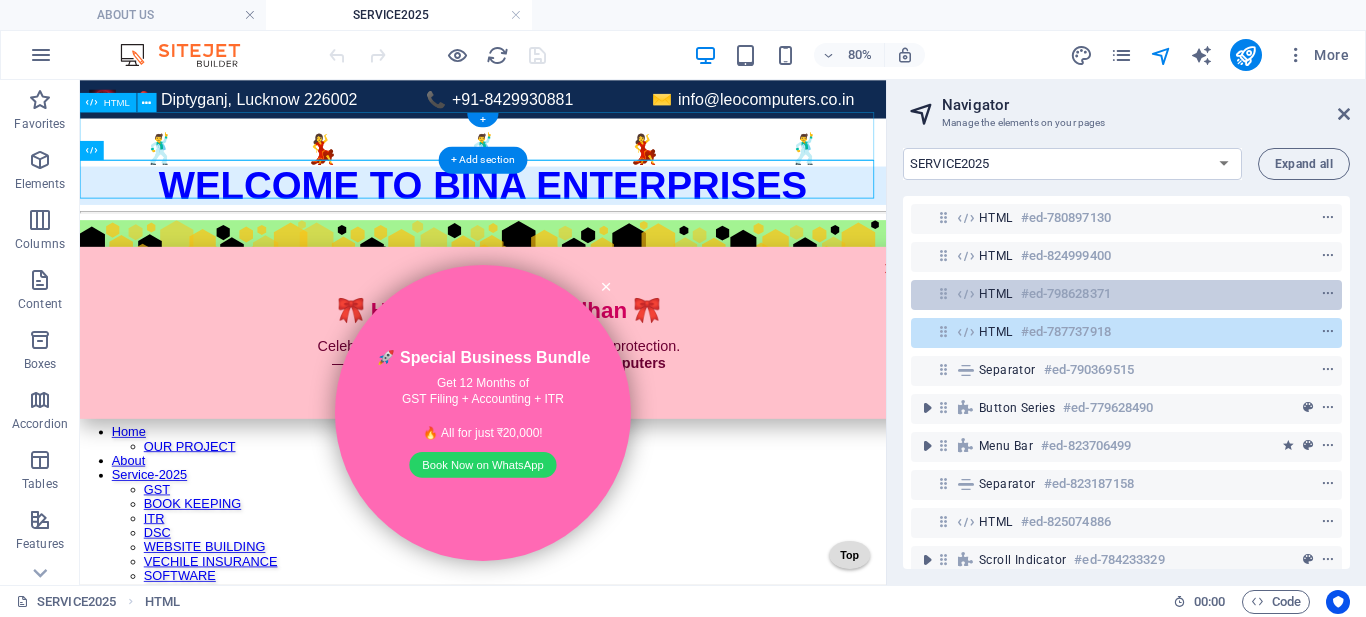 click on "HTML #ed-798628371" at bounding box center [1110, 294] 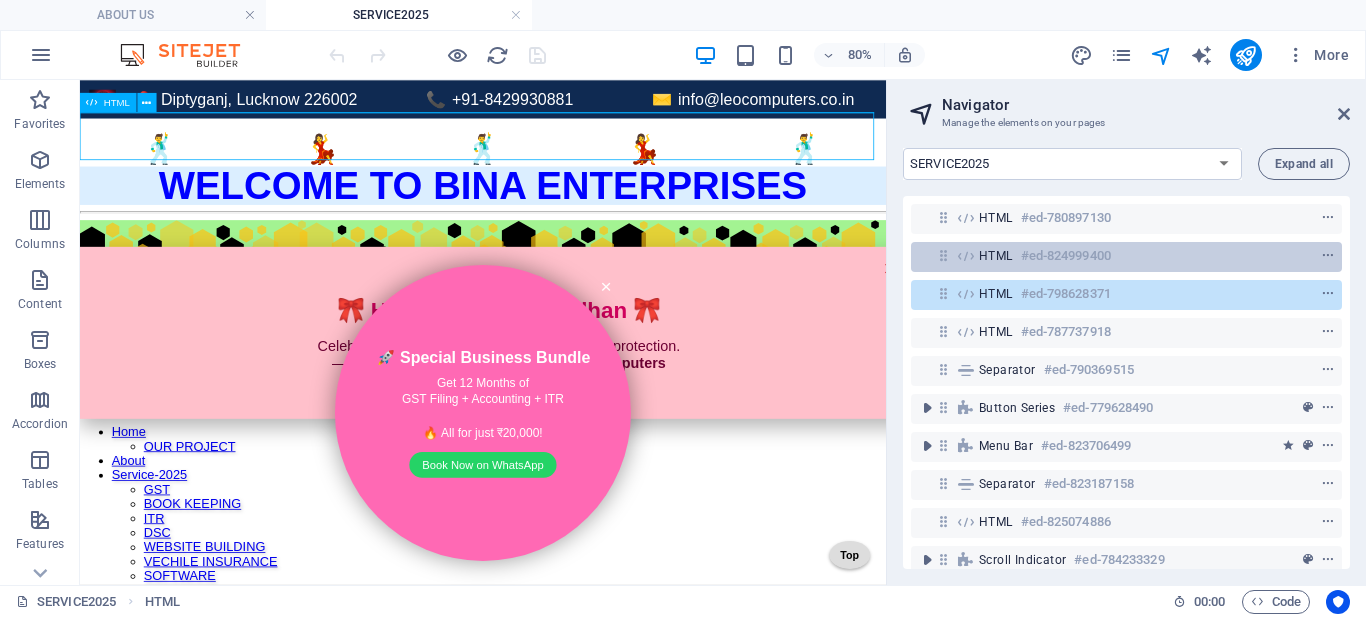 click on "HTML #ed-824999400" at bounding box center (1110, 256) 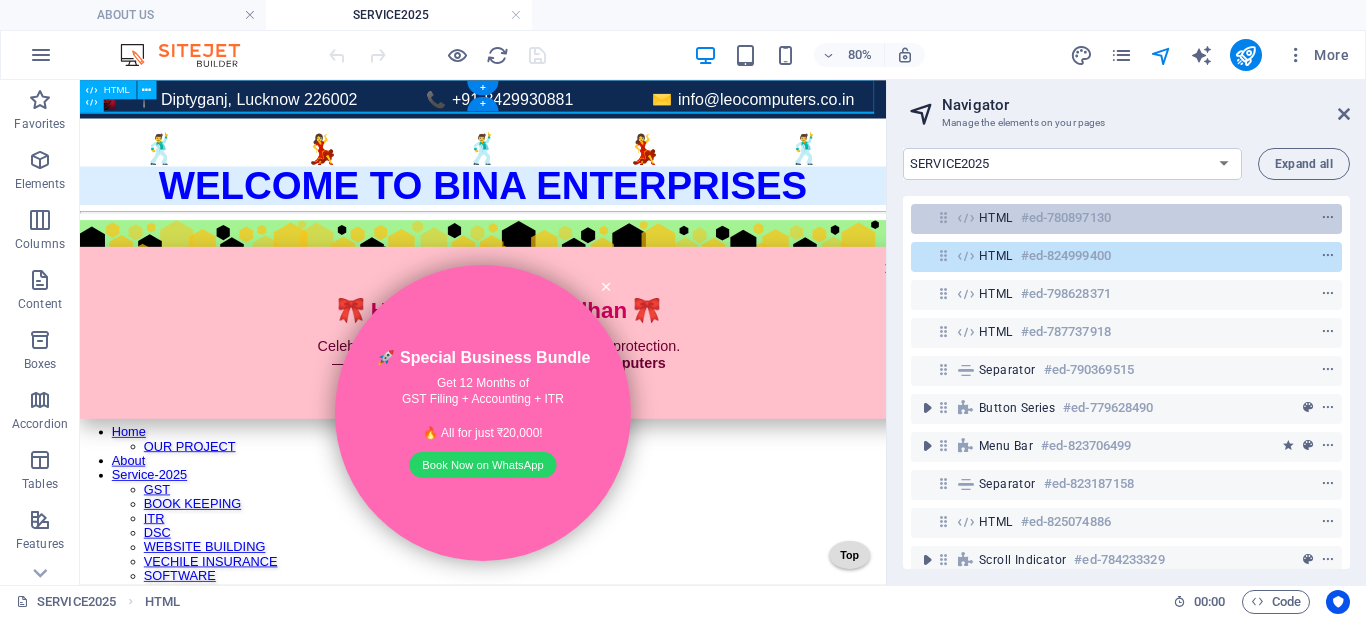 click on "HTML #ed-780897130" at bounding box center [1110, 218] 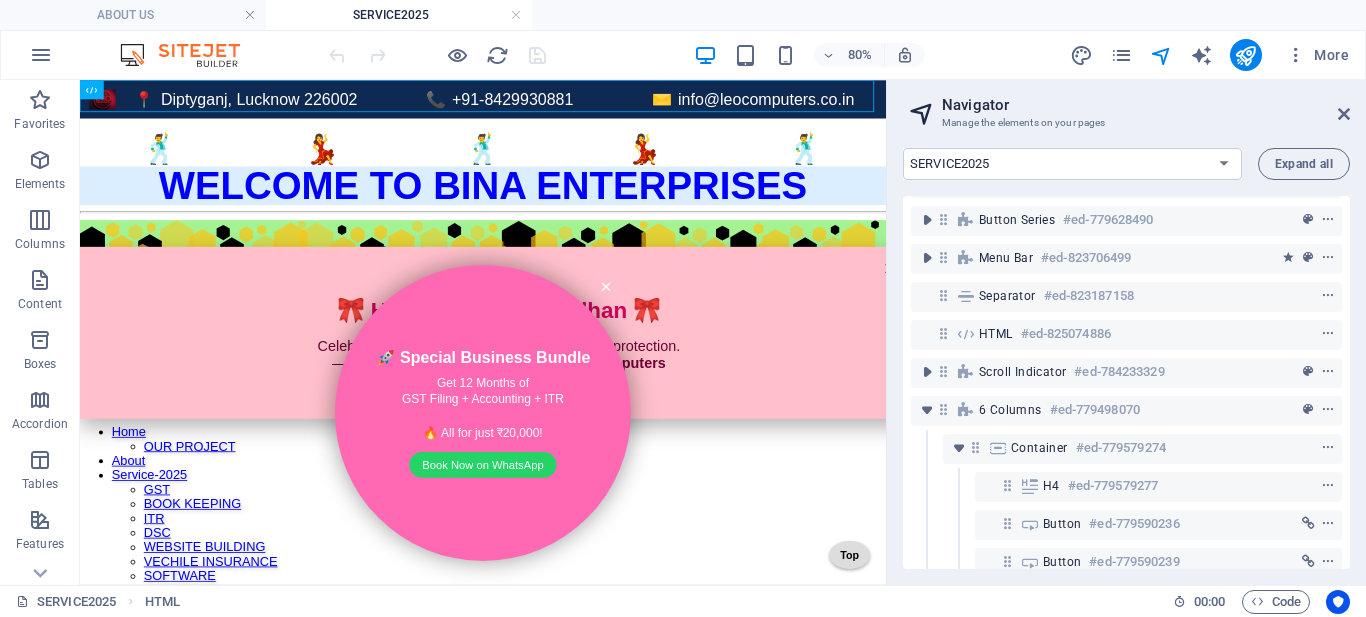 scroll, scrollTop: 200, scrollLeft: 0, axis: vertical 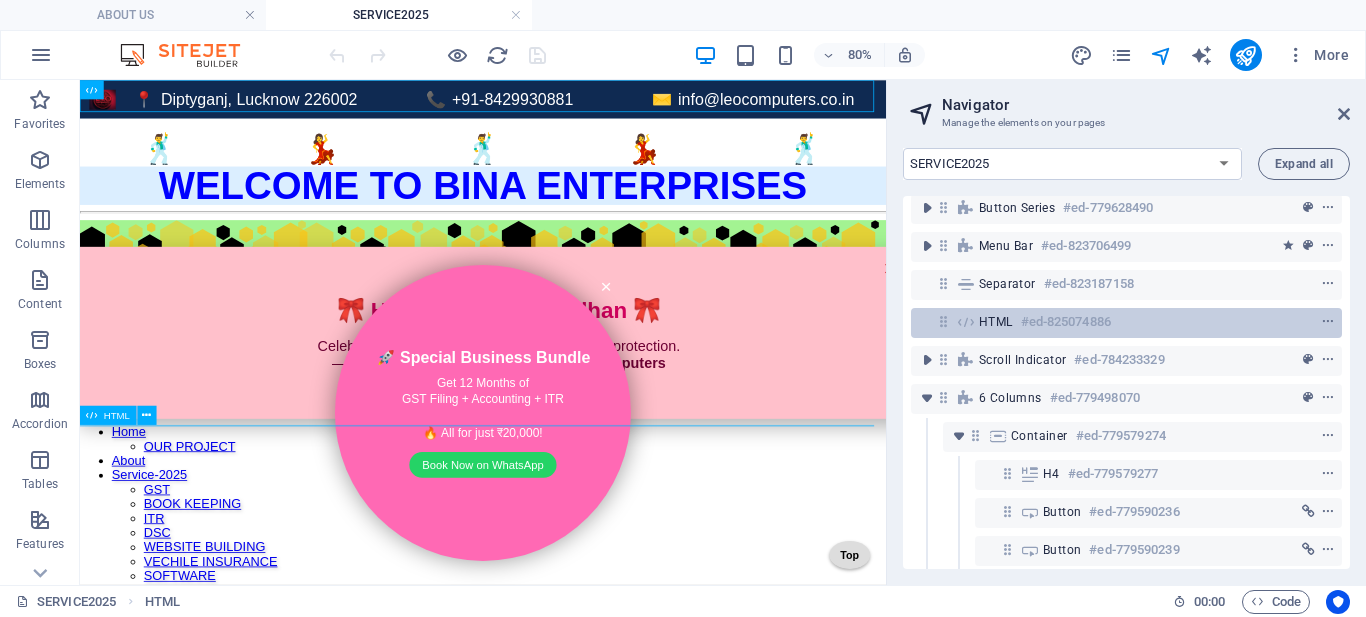 click on "HTML #ed-825074886" at bounding box center [1110, 322] 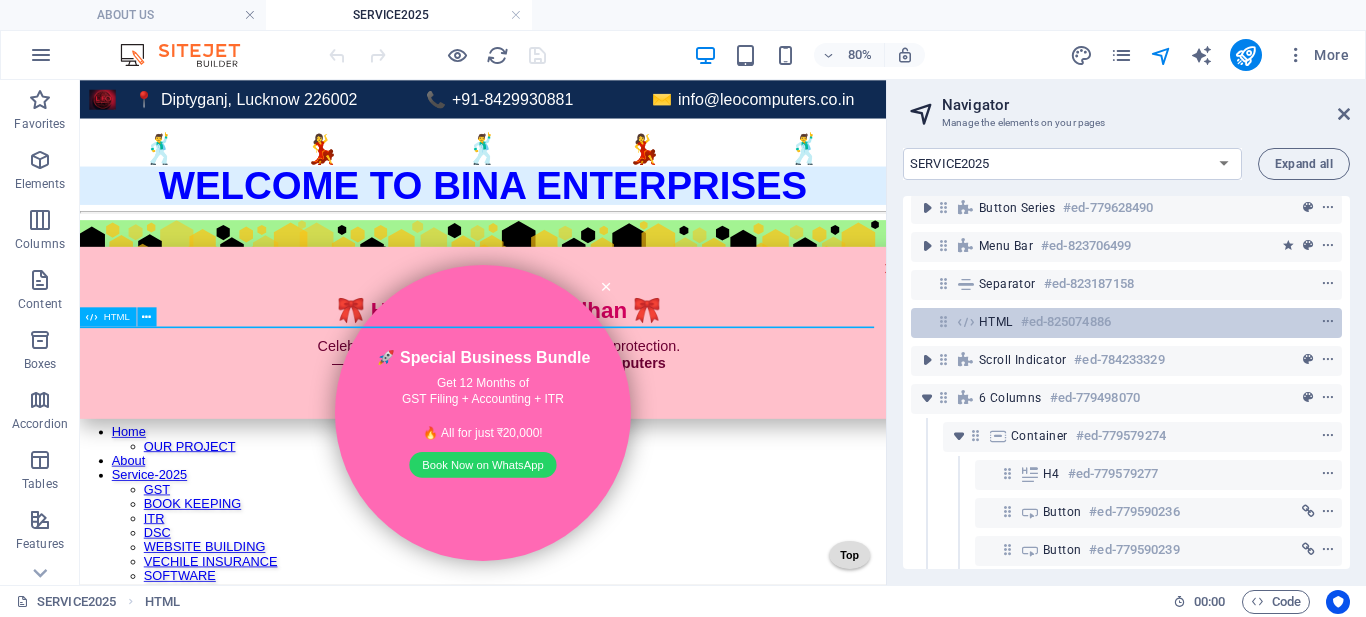 scroll, scrollTop: 123, scrollLeft: 0, axis: vertical 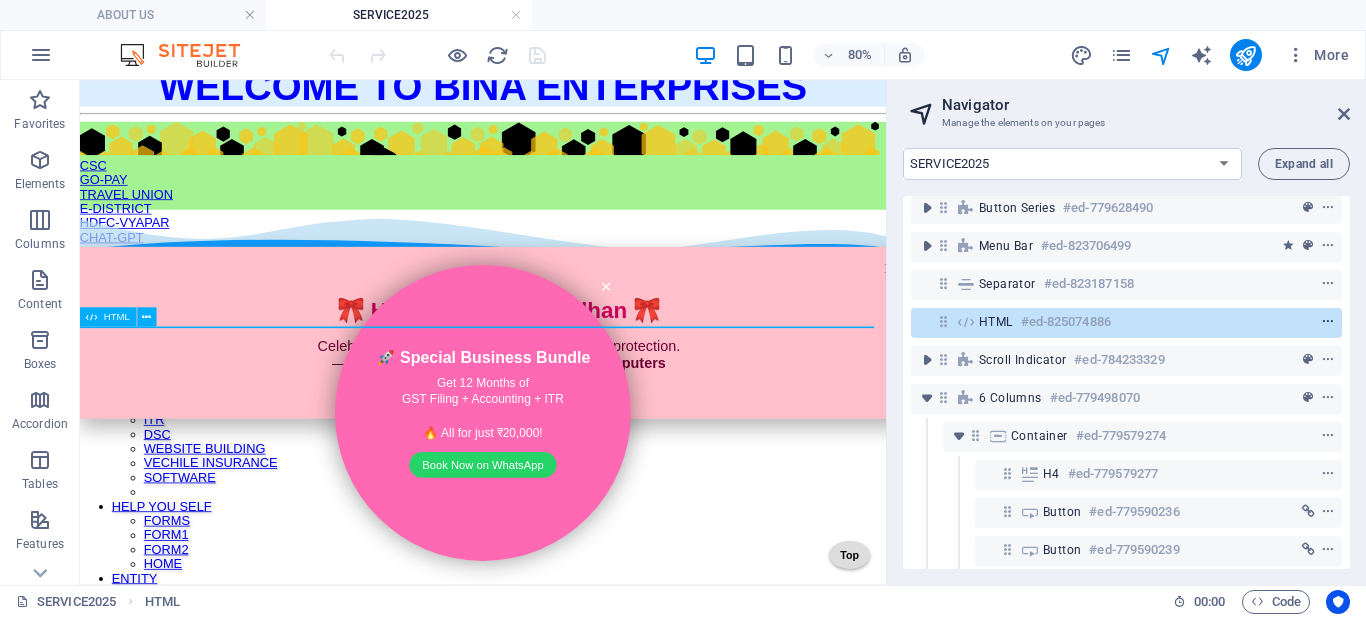 click at bounding box center (1328, 322) 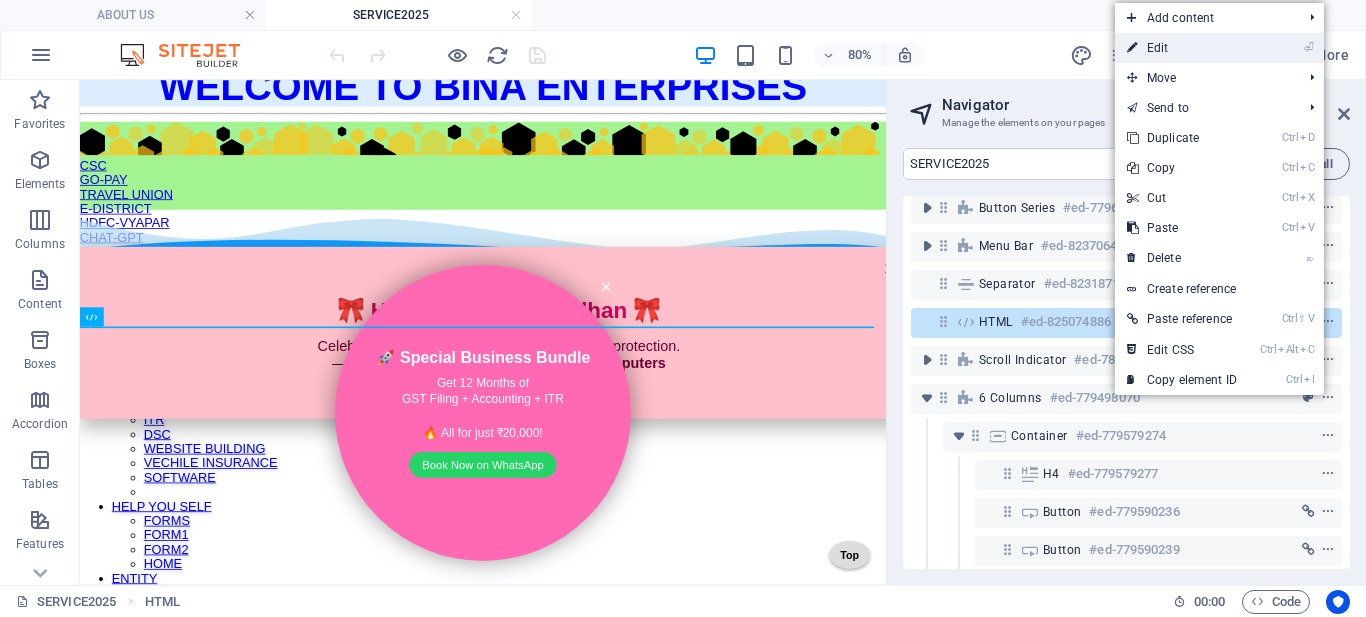click on "⏎  Edit" at bounding box center [1182, 48] 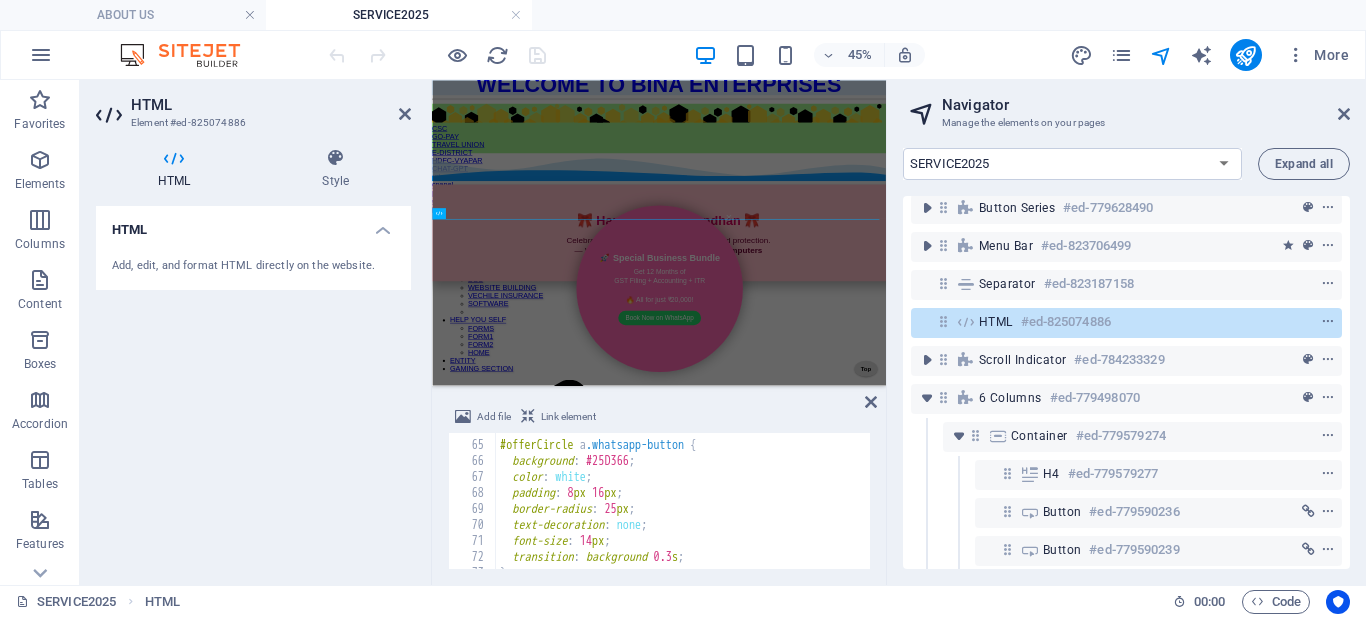 scroll, scrollTop: 1140, scrollLeft: 0, axis: vertical 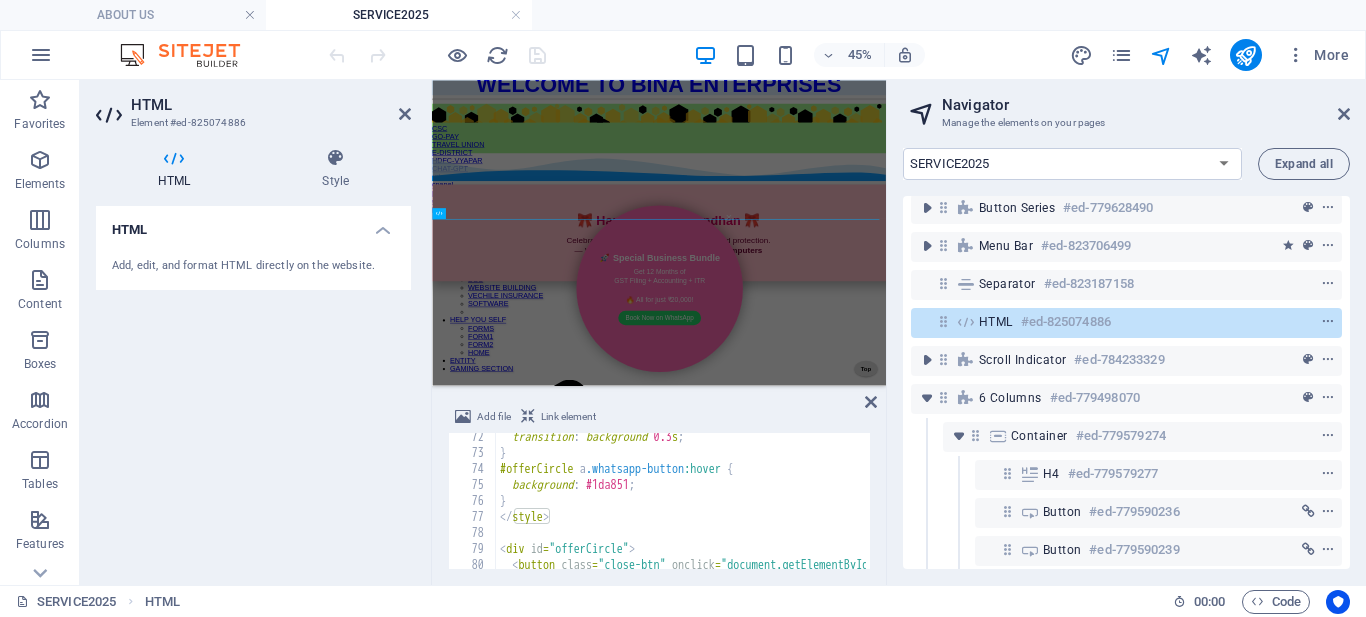 click on "transition :   background   0.3 s ; } #offerCircle   a .whatsapp-button :hover   {    background :   #1da851 ; } </ style > < div   id = "offerCircle" >    < button   class = "close-btn"   onclick = "document.getElementById('offerCircle').style.display='none'" > × </ button >    < strong > 🚀  Special Business Bundle </ strong >" at bounding box center [1047, 511] 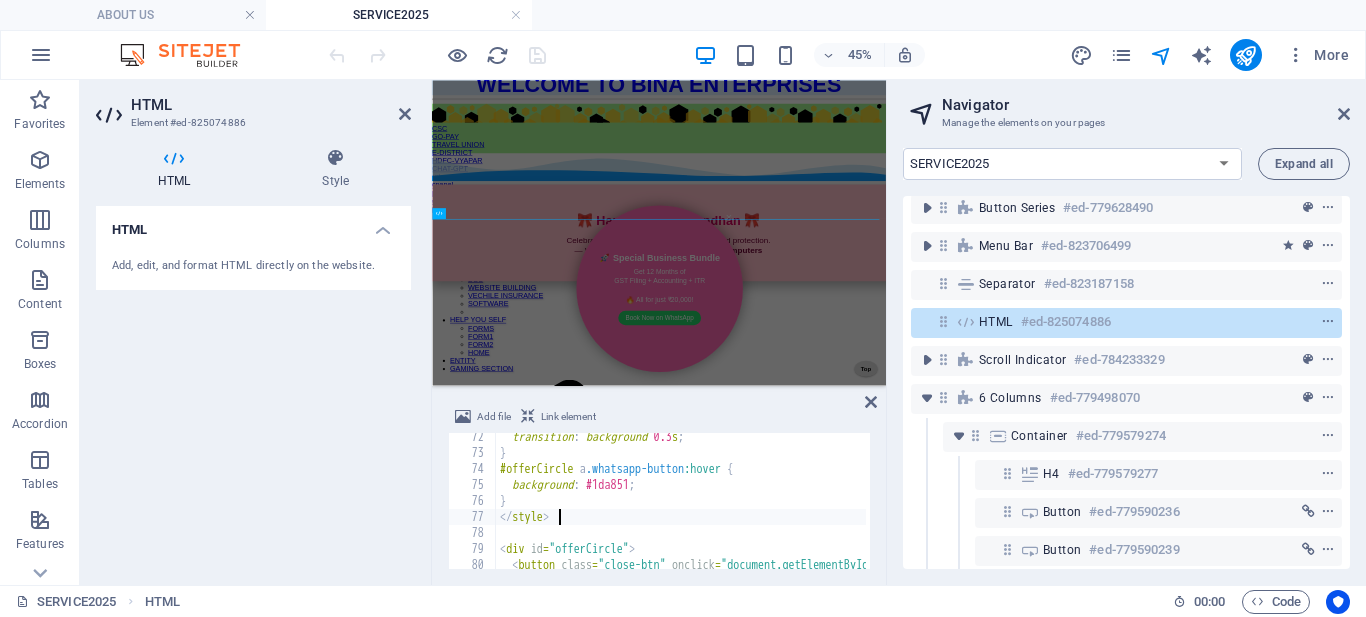 type on "</div>" 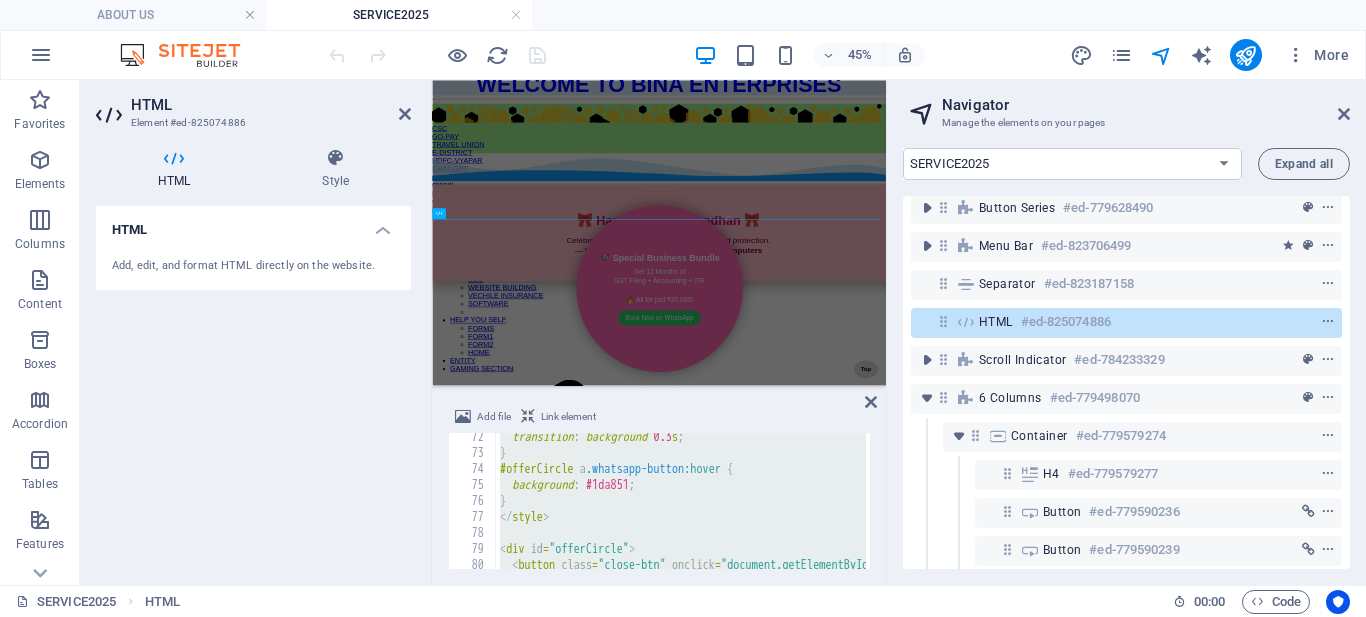 paste 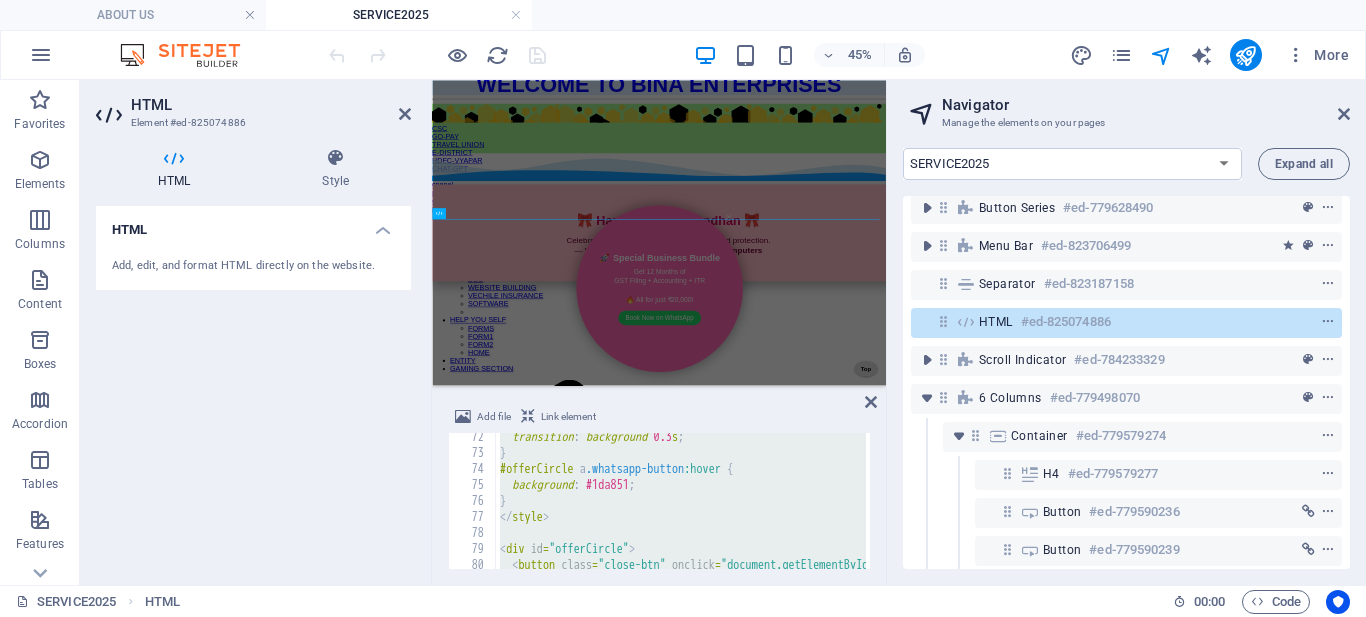 type 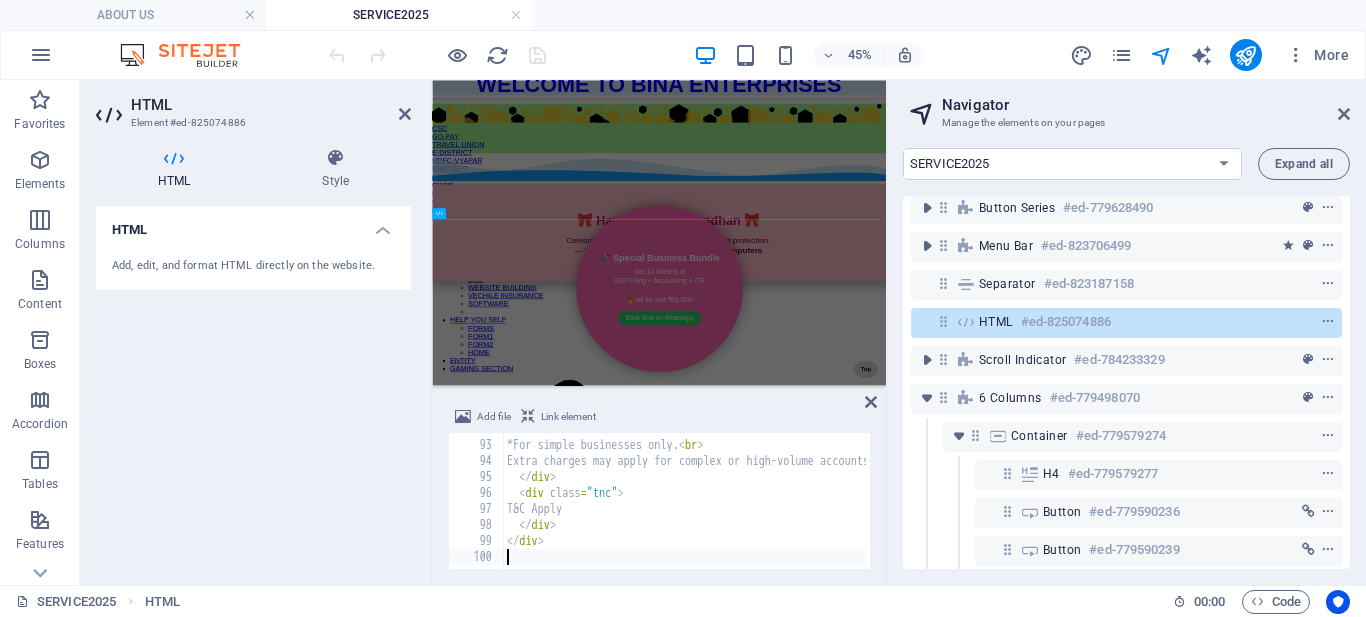scroll, scrollTop: 1468, scrollLeft: 0, axis: vertical 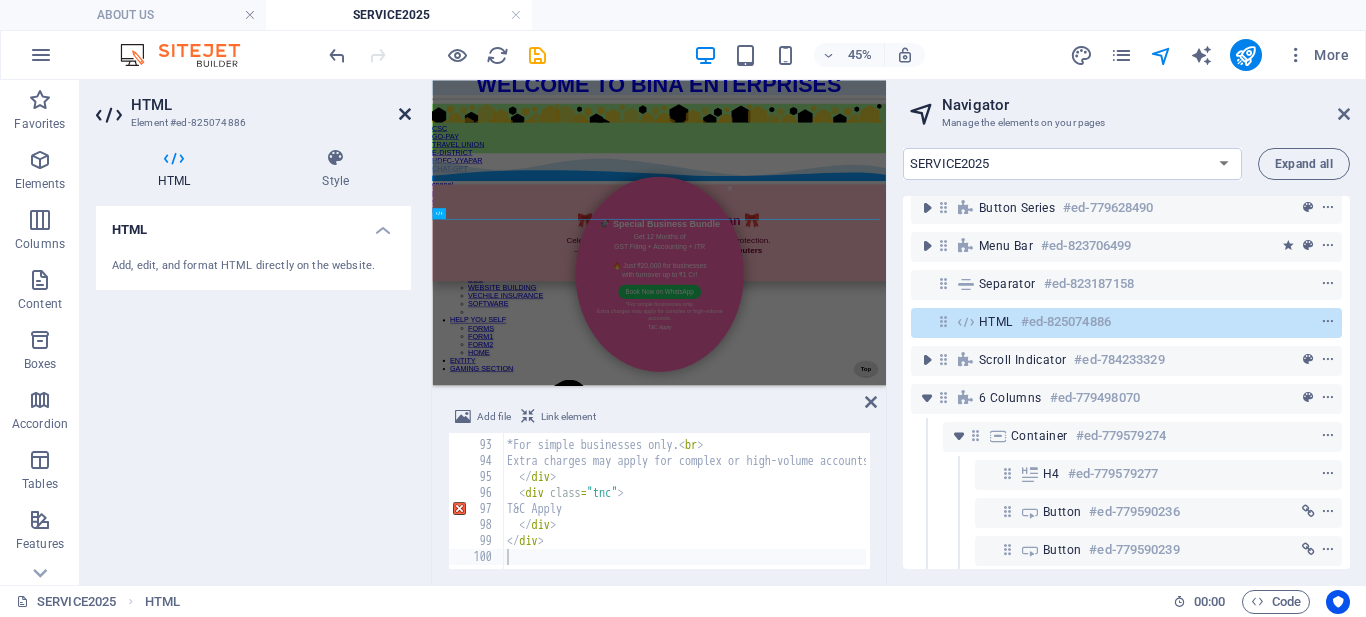 click at bounding box center [405, 114] 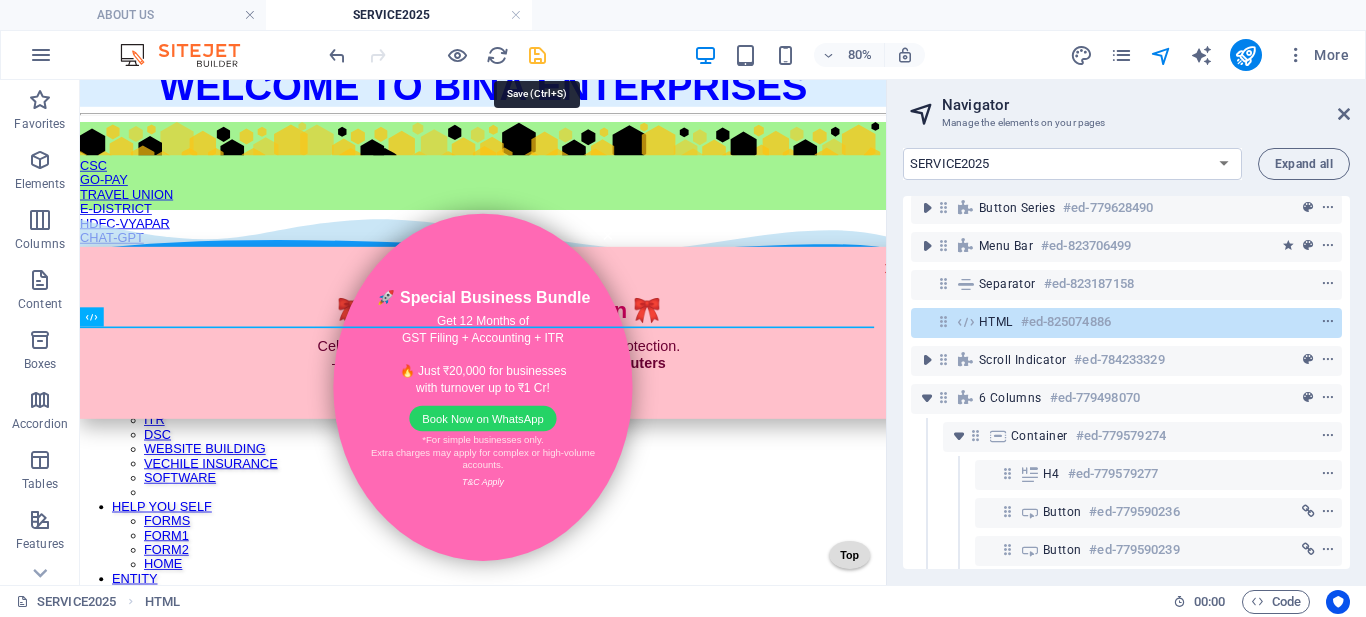 click at bounding box center [537, 55] 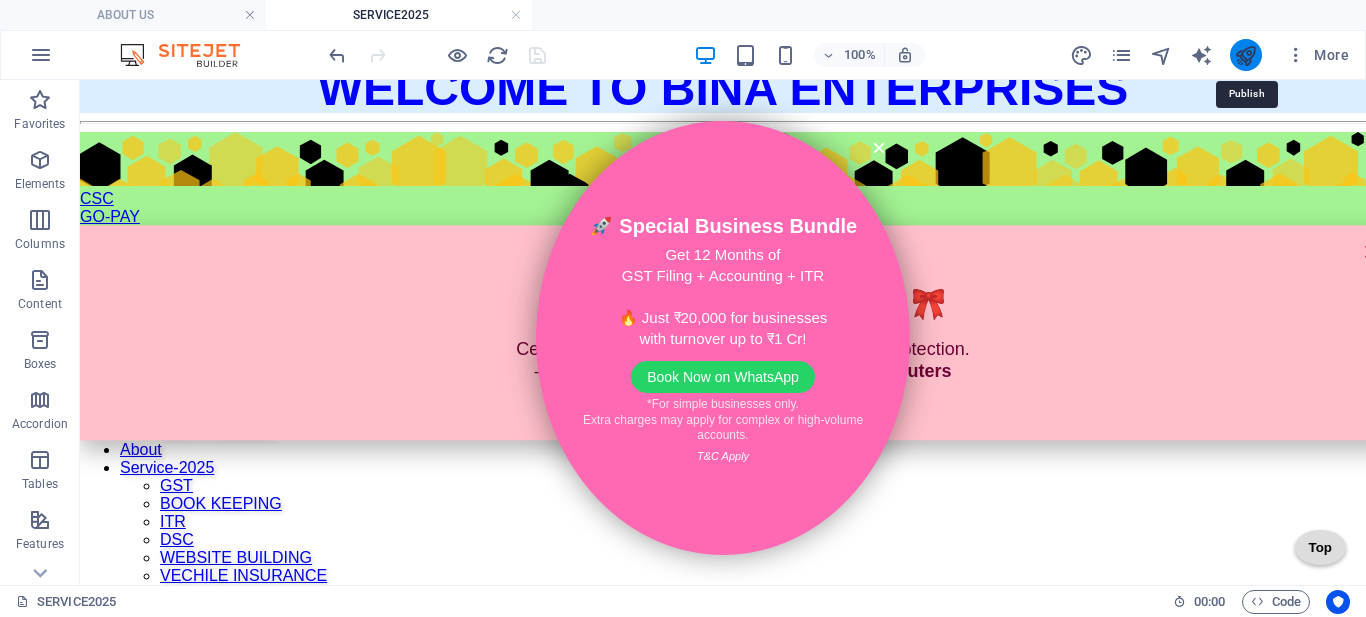 click at bounding box center [1245, 55] 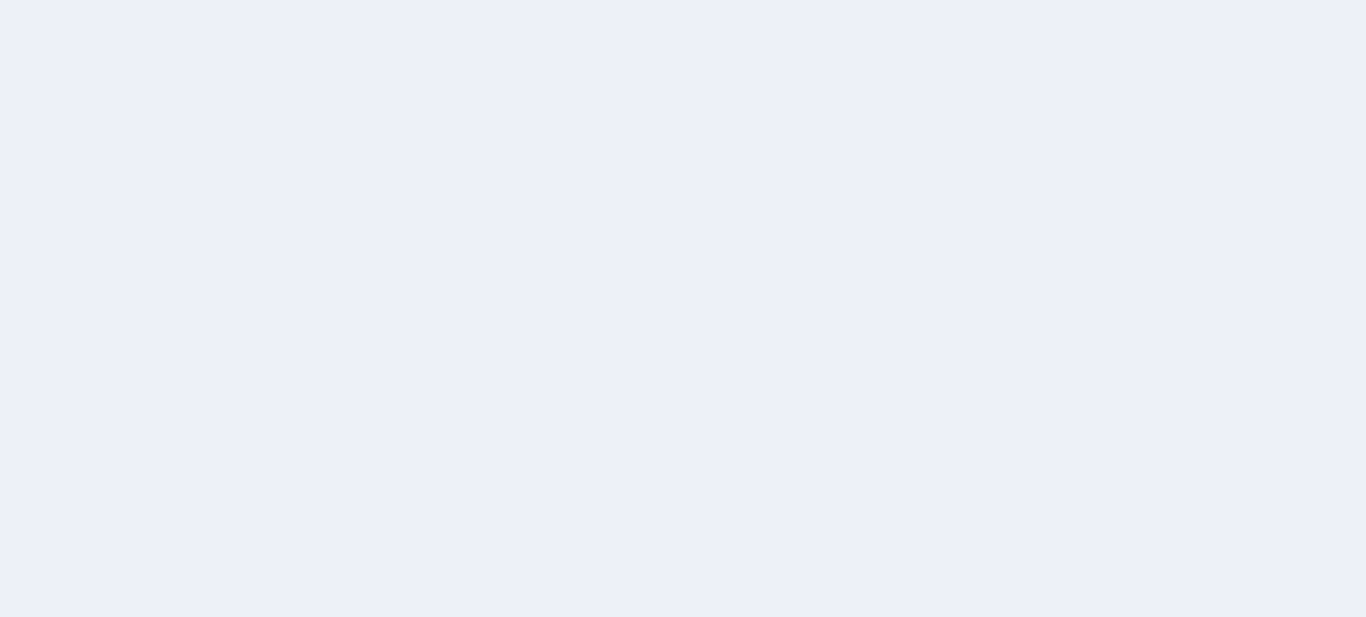 scroll, scrollTop: 0, scrollLeft: 0, axis: both 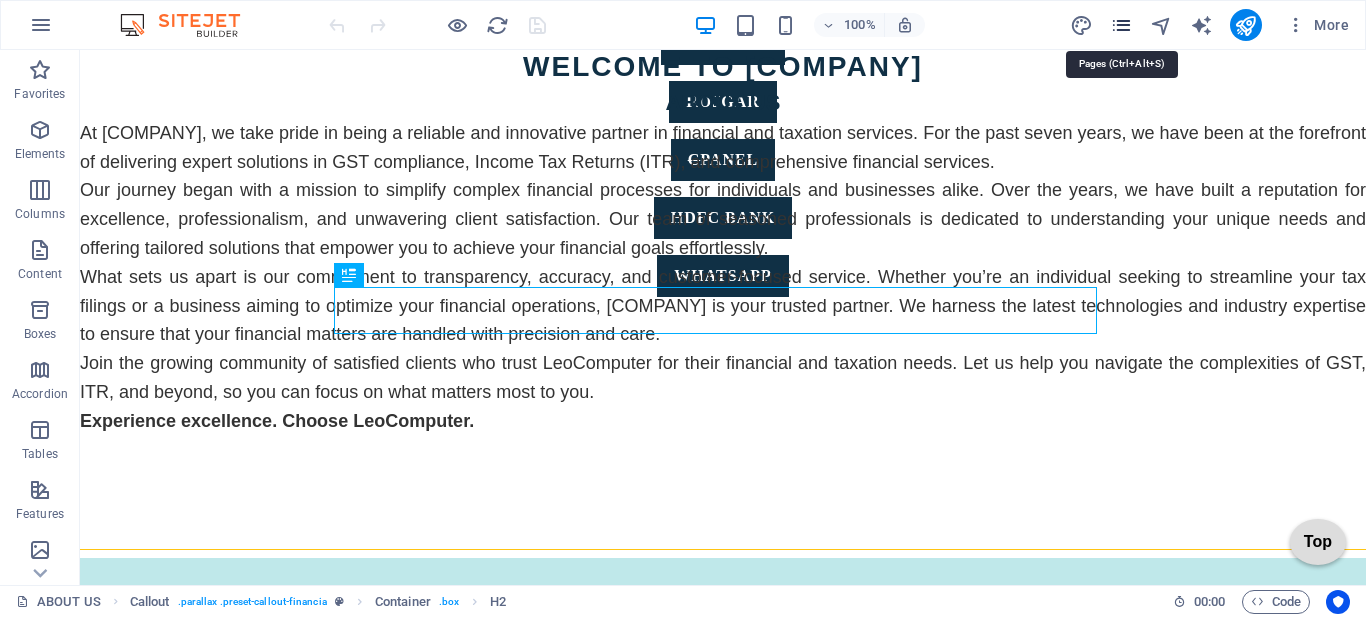 click at bounding box center [1121, 25] 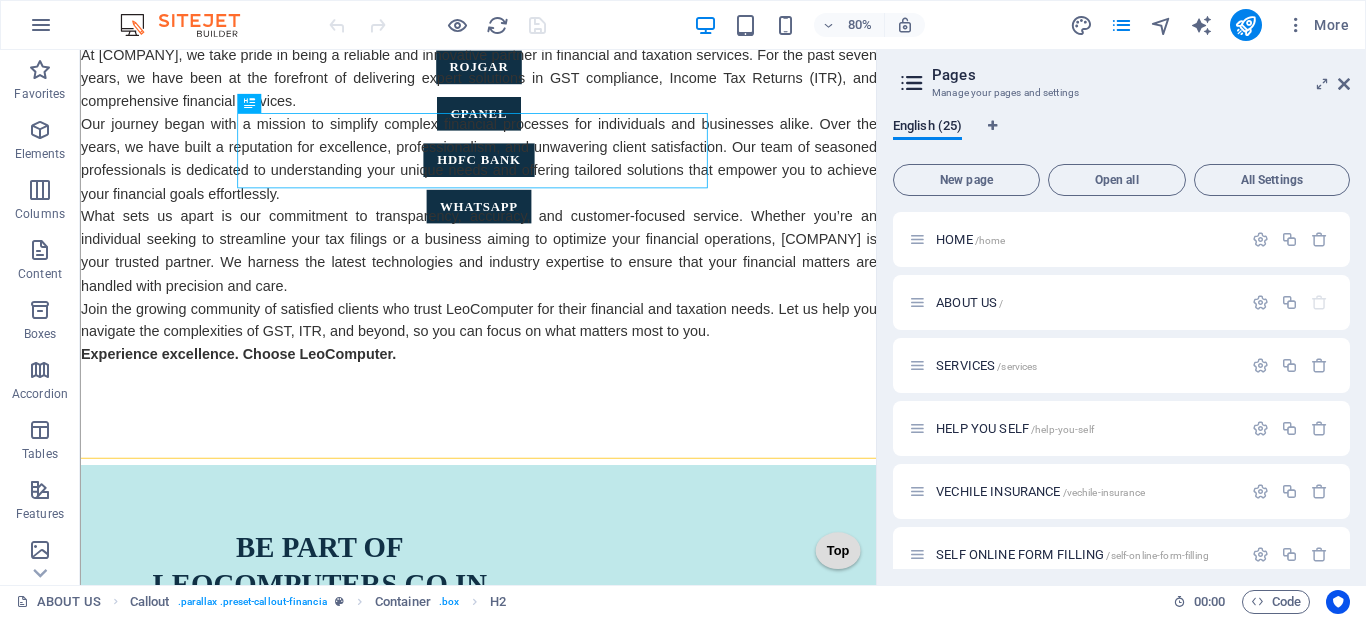scroll, scrollTop: 1075, scrollLeft: 0, axis: vertical 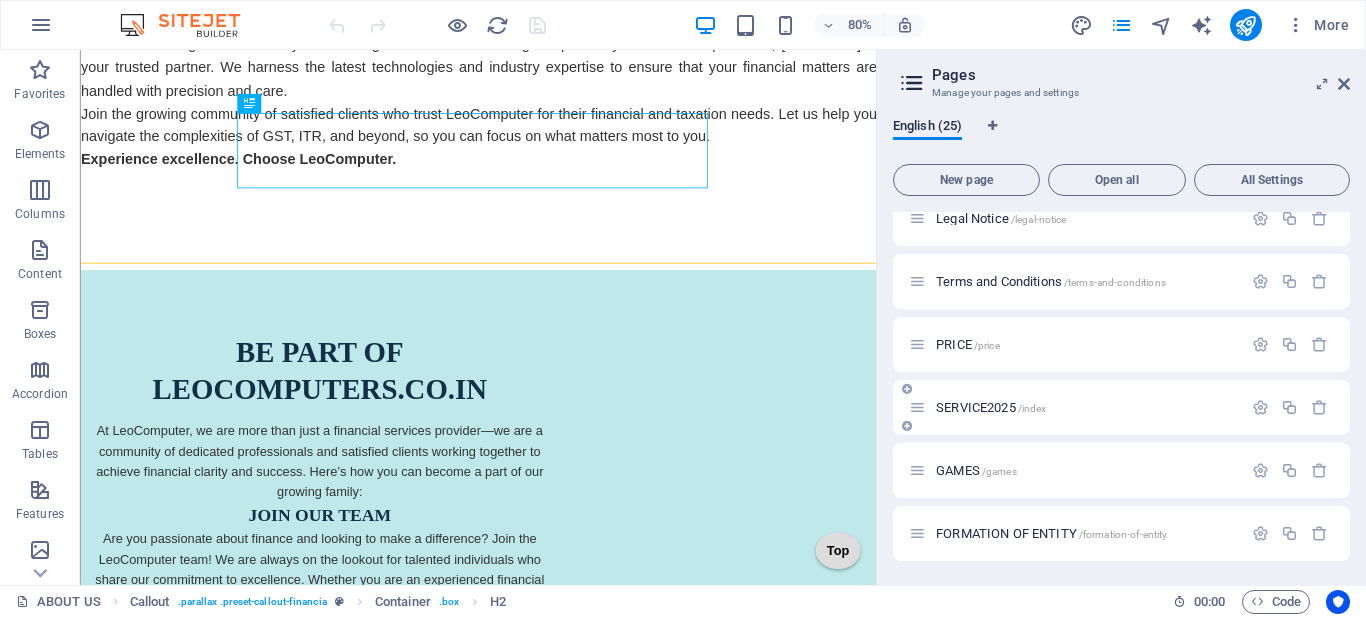 click on "SERVICE2025 /index" at bounding box center (991, 407) 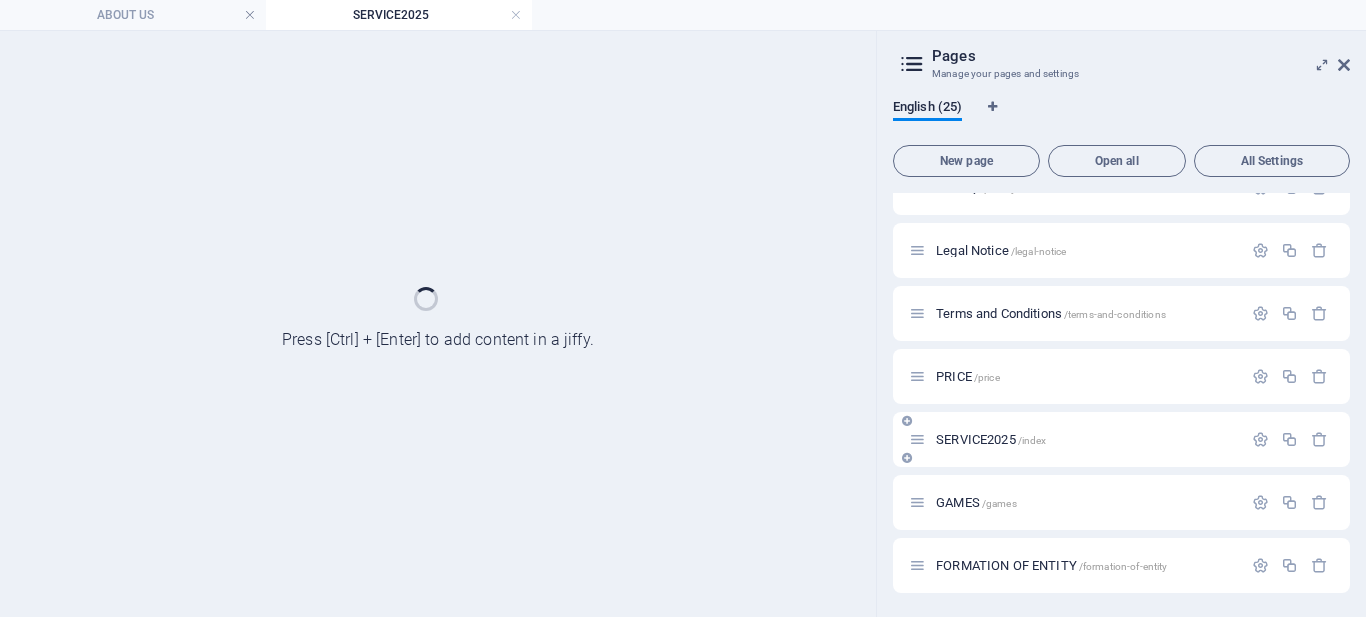 scroll, scrollTop: 1167, scrollLeft: 0, axis: vertical 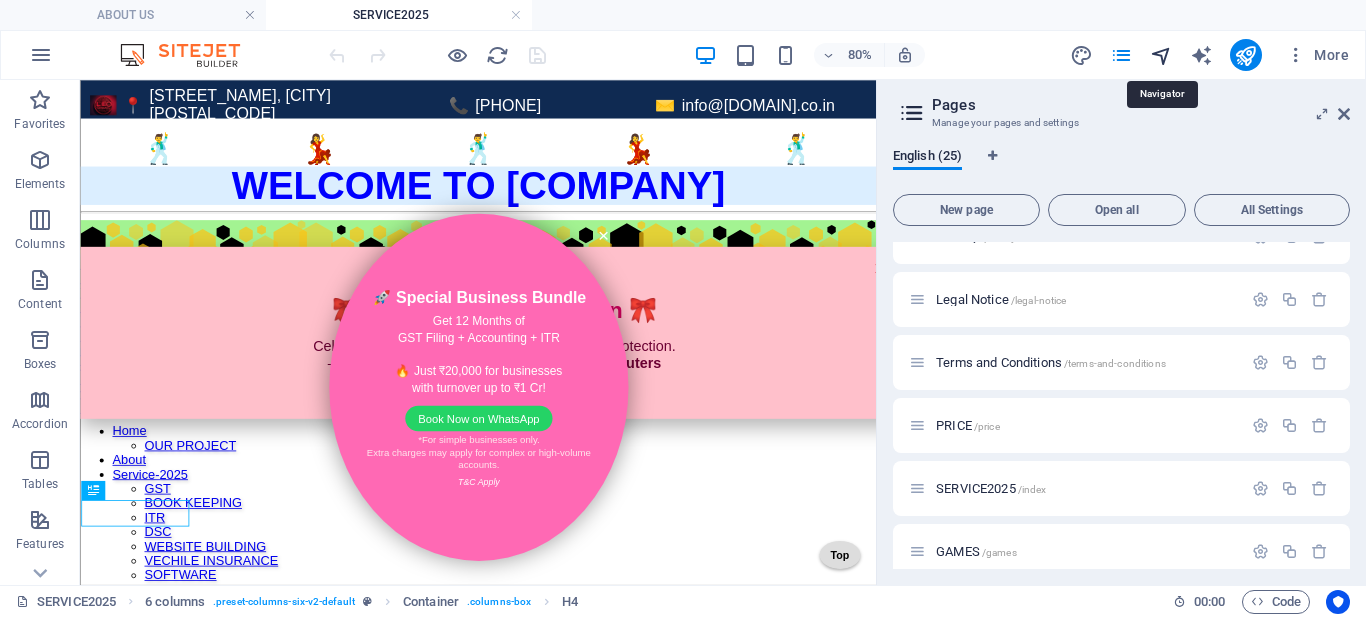 click at bounding box center [1161, 55] 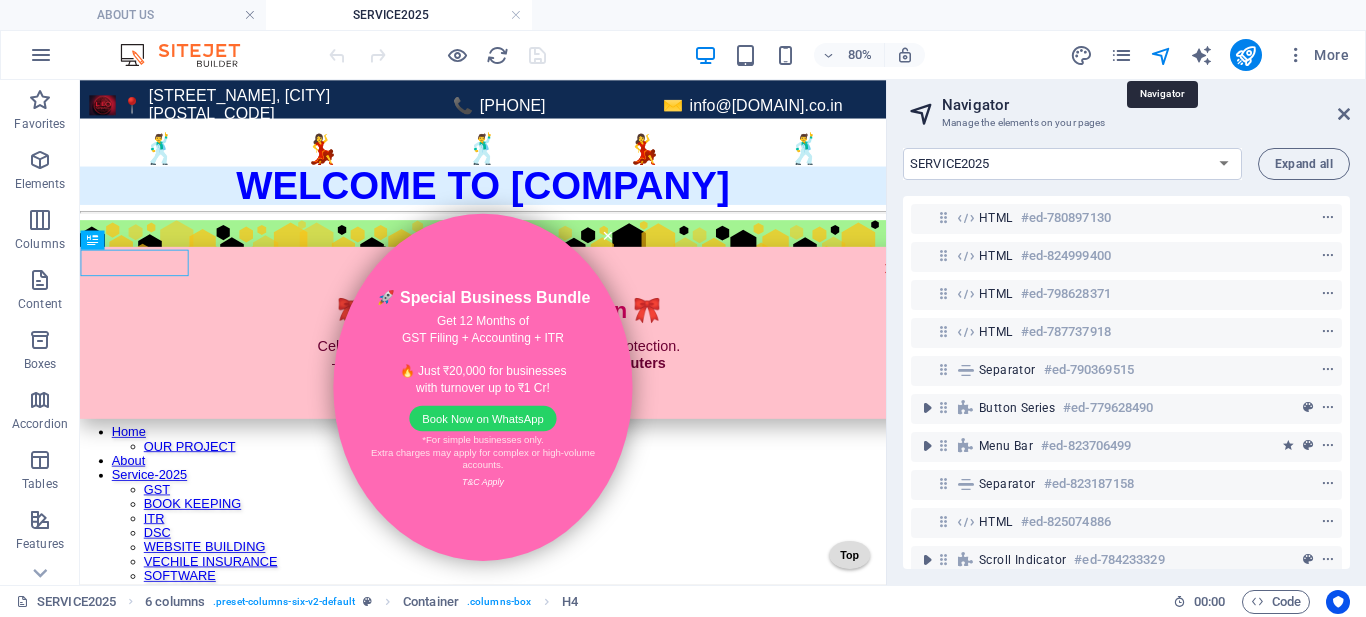 scroll, scrollTop: 313, scrollLeft: 0, axis: vertical 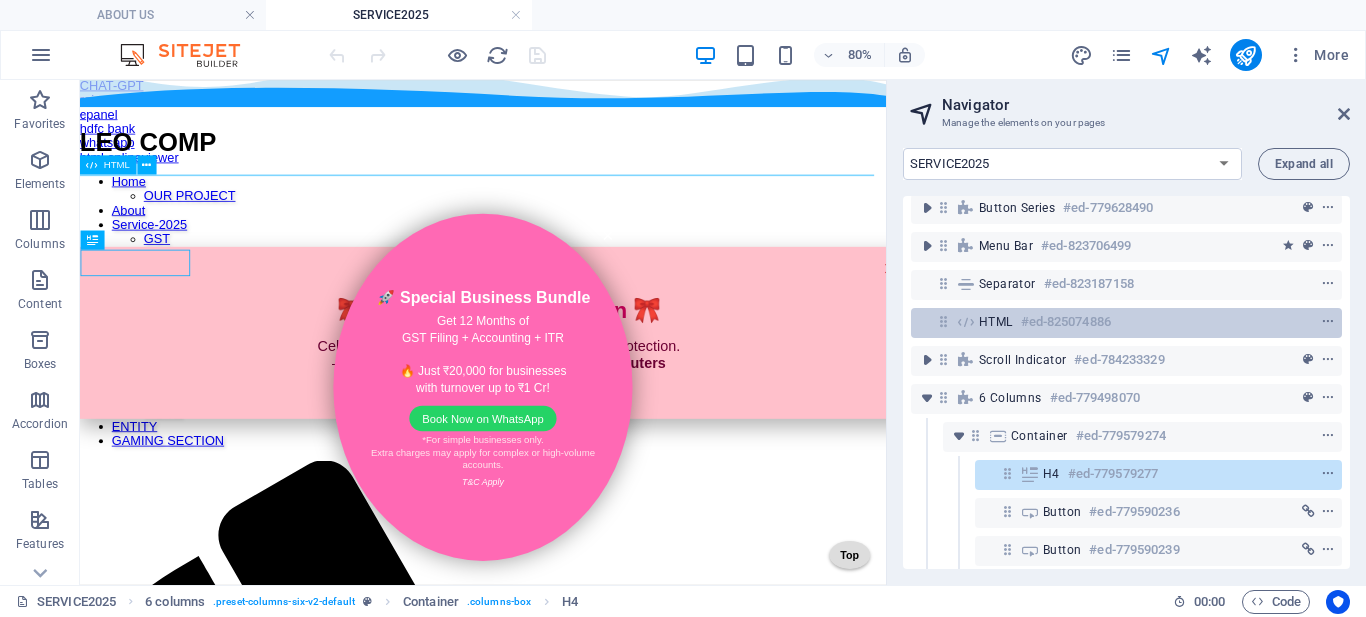 click on "#ed-825074886" at bounding box center [1066, 322] 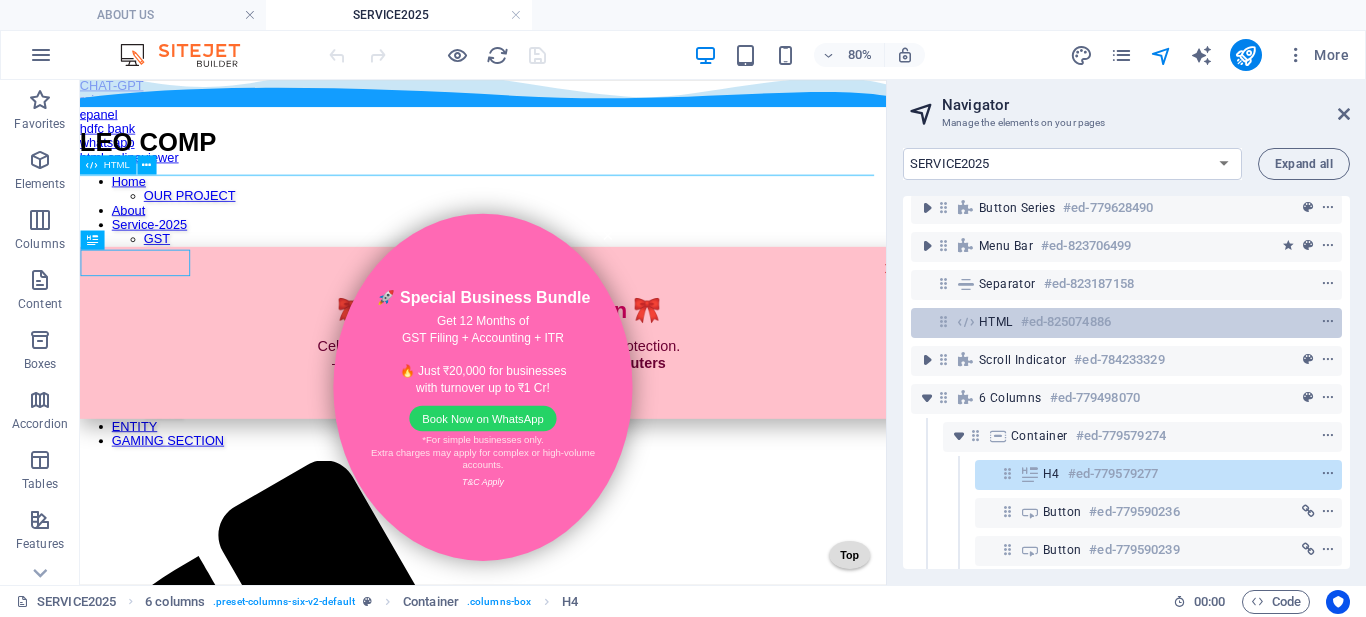 scroll, scrollTop: 123, scrollLeft: 0, axis: vertical 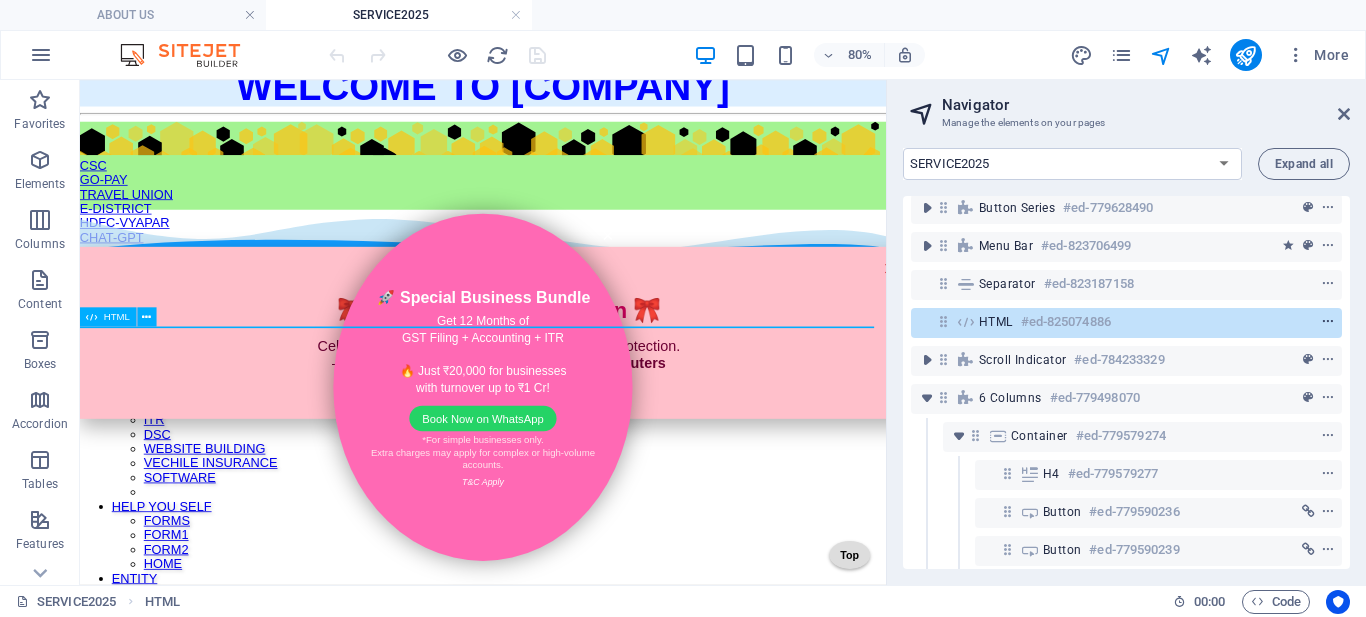 click at bounding box center (1328, 322) 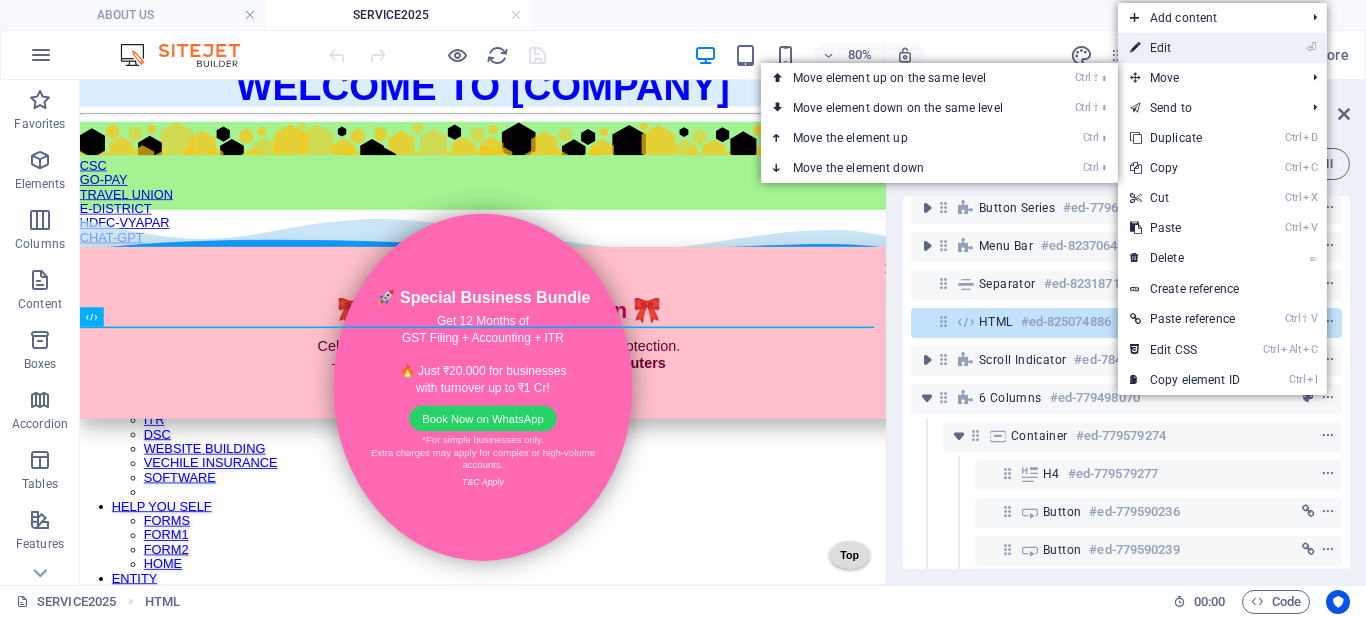 click on "⏎  Edit" at bounding box center (1185, 48) 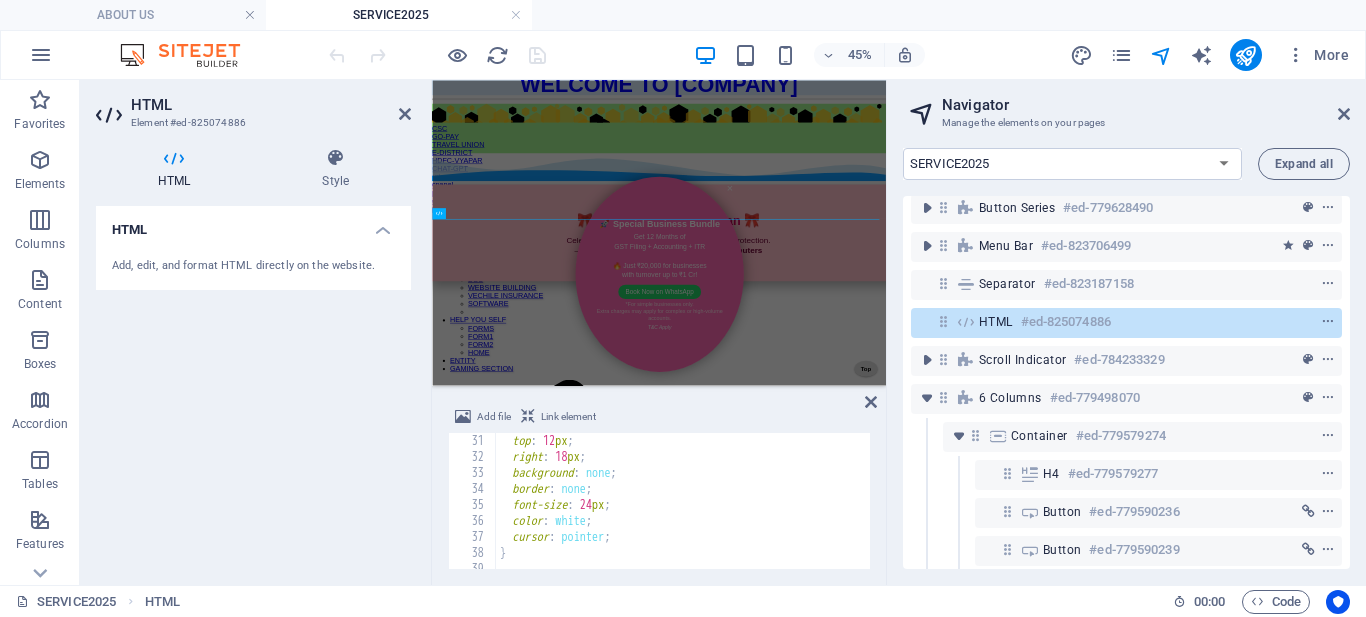 scroll, scrollTop: 660, scrollLeft: 0, axis: vertical 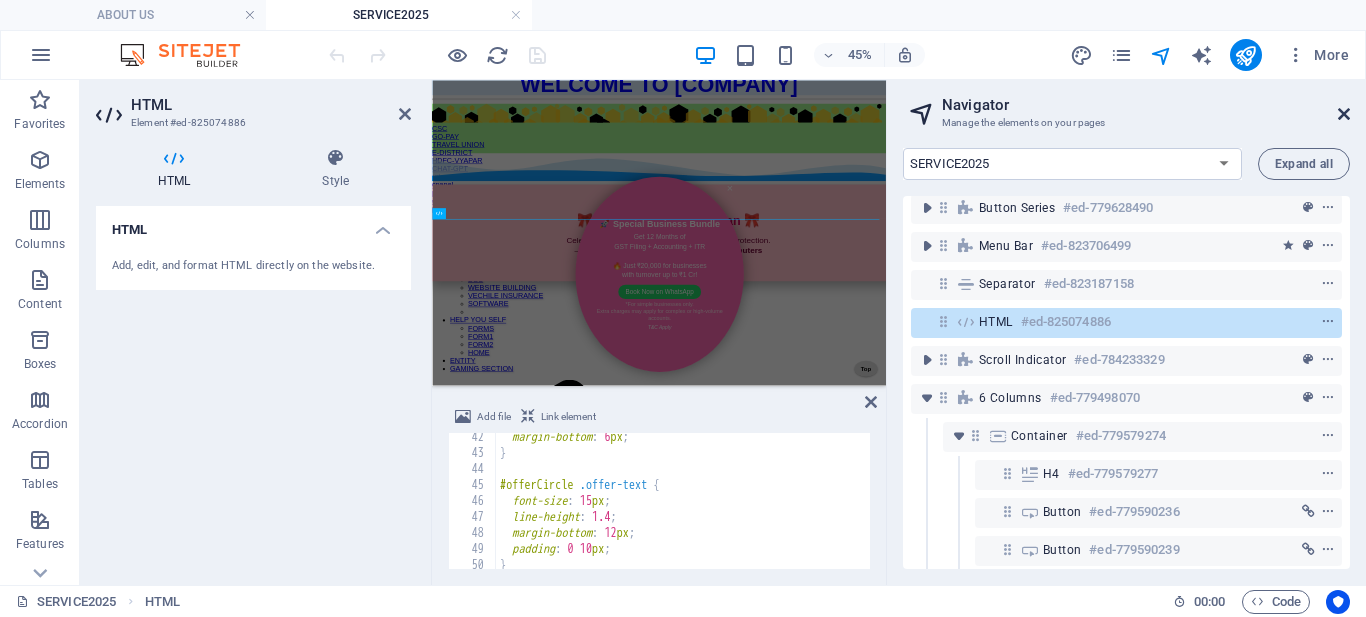 click at bounding box center (1344, 114) 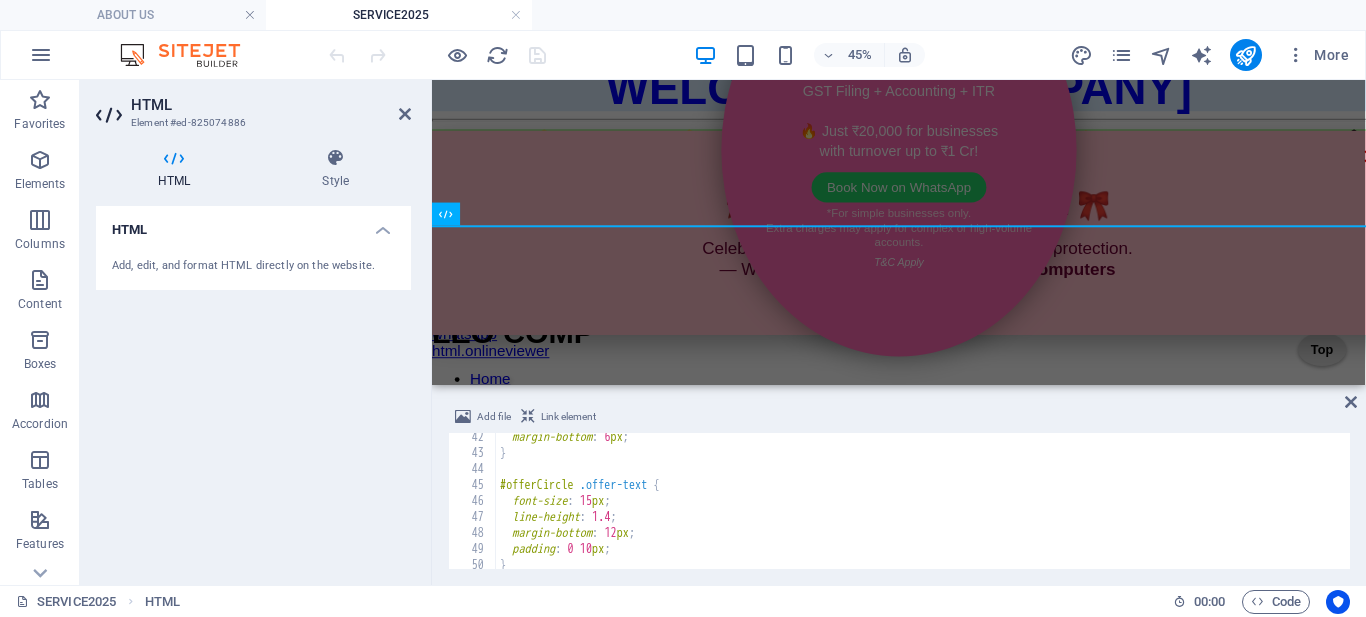 scroll, scrollTop: 278, scrollLeft: 0, axis: vertical 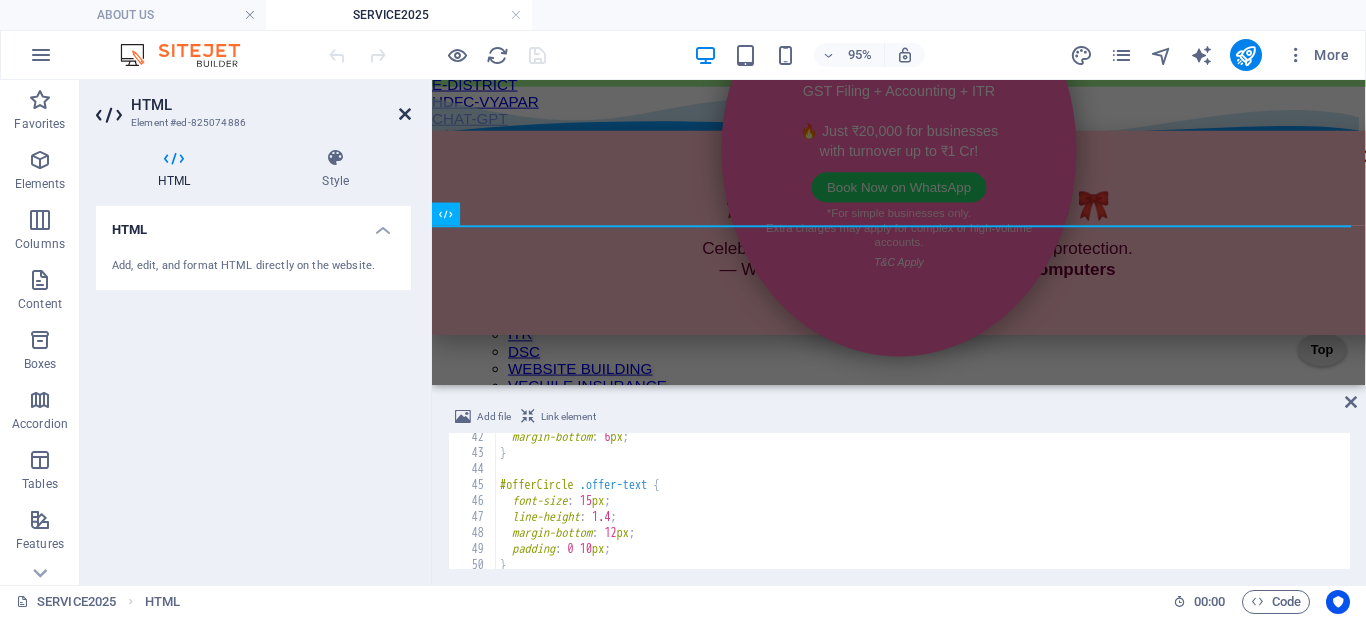 click at bounding box center [405, 114] 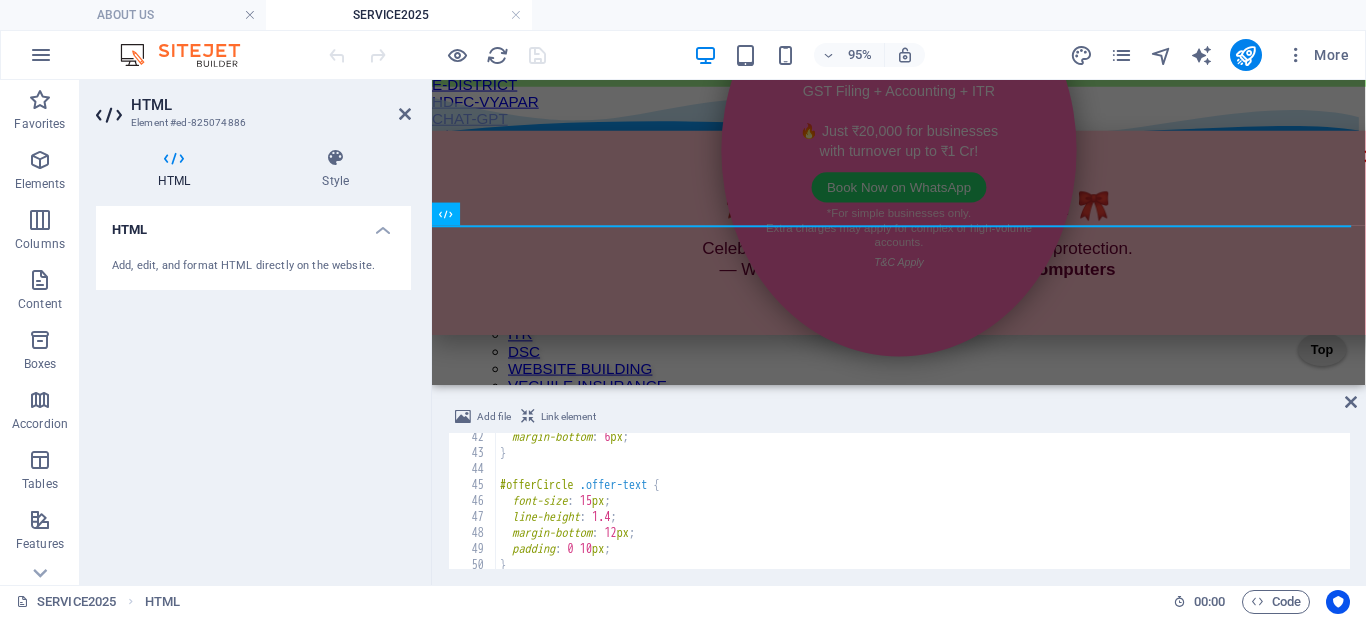 scroll, scrollTop: 259, scrollLeft: 0, axis: vertical 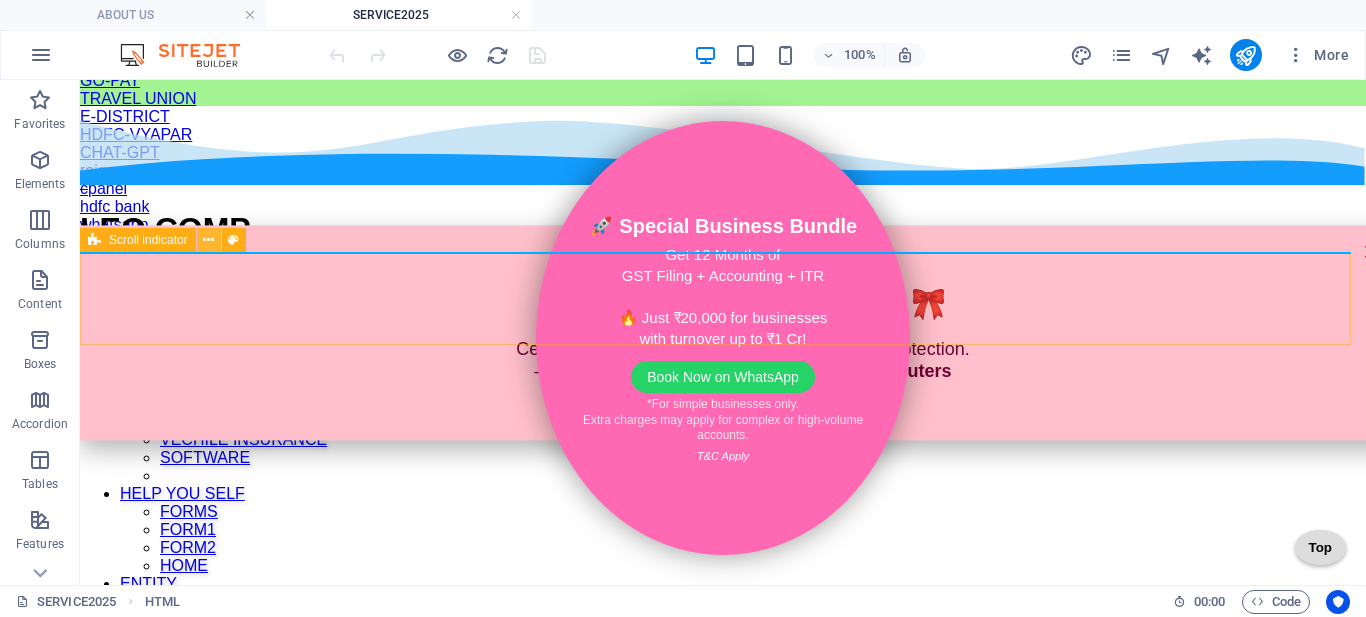 click at bounding box center (208, 240) 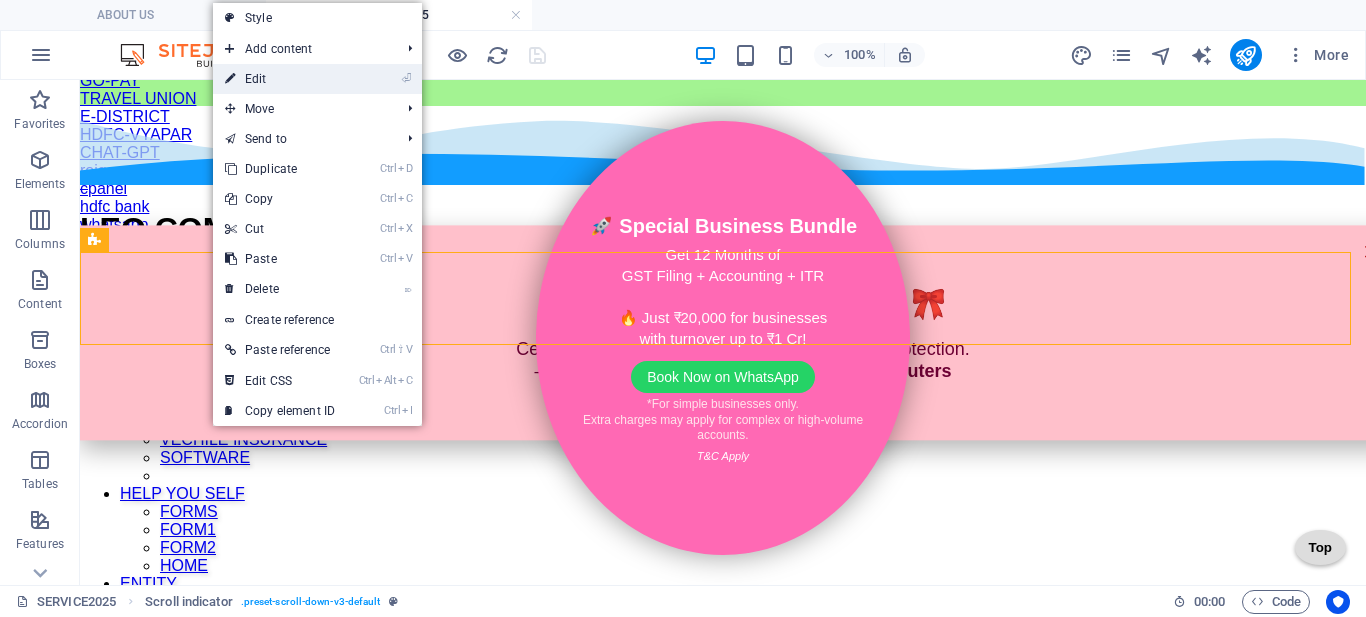 drag, startPoint x: 261, startPoint y: 74, endPoint x: 614, endPoint y: 382, distance: 468.47946 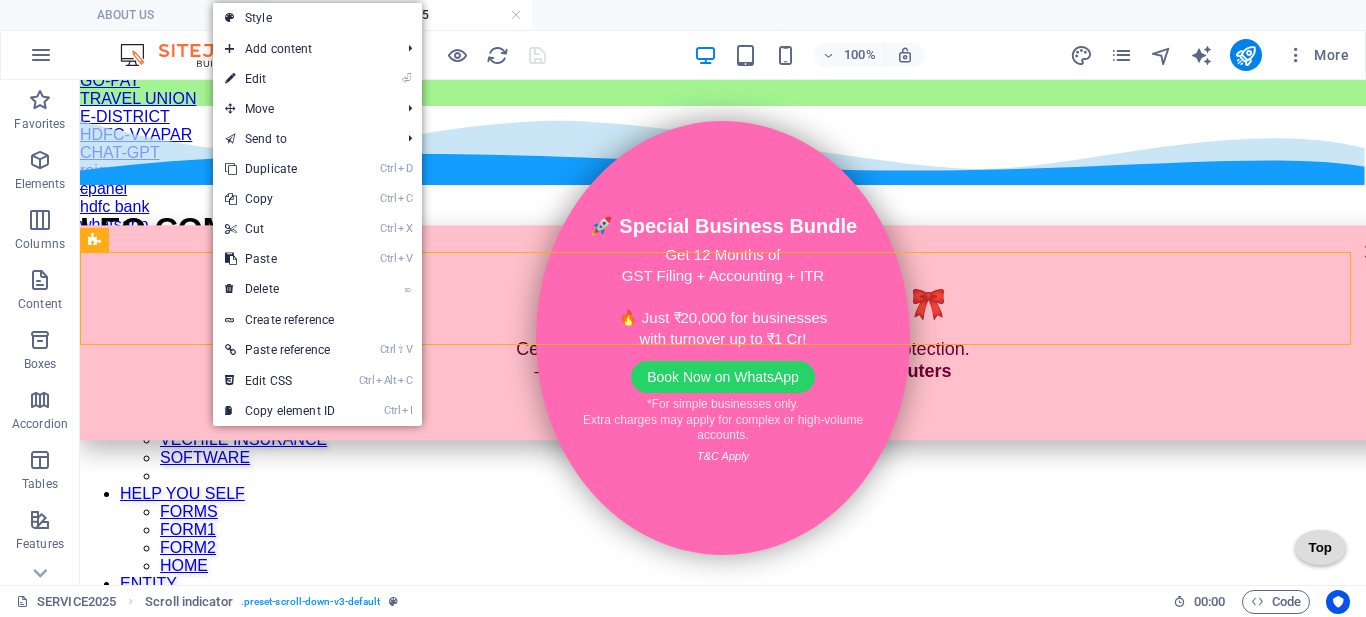 scroll, scrollTop: 278, scrollLeft: 0, axis: vertical 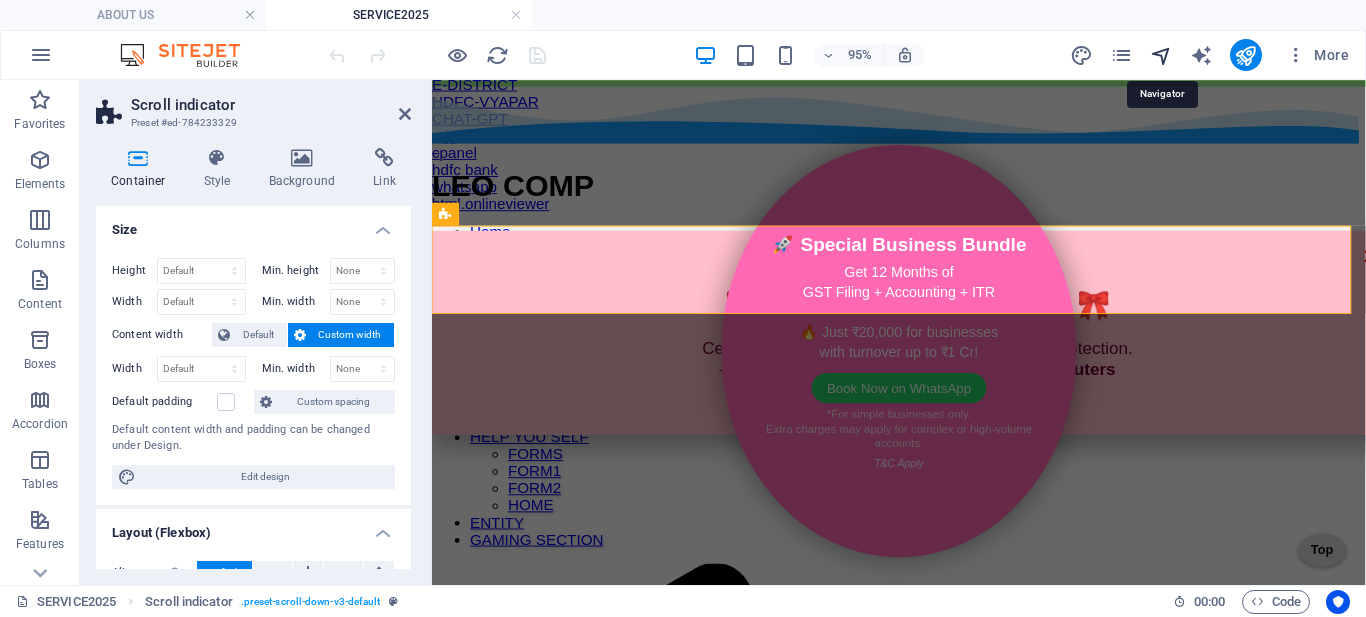 click at bounding box center (1161, 55) 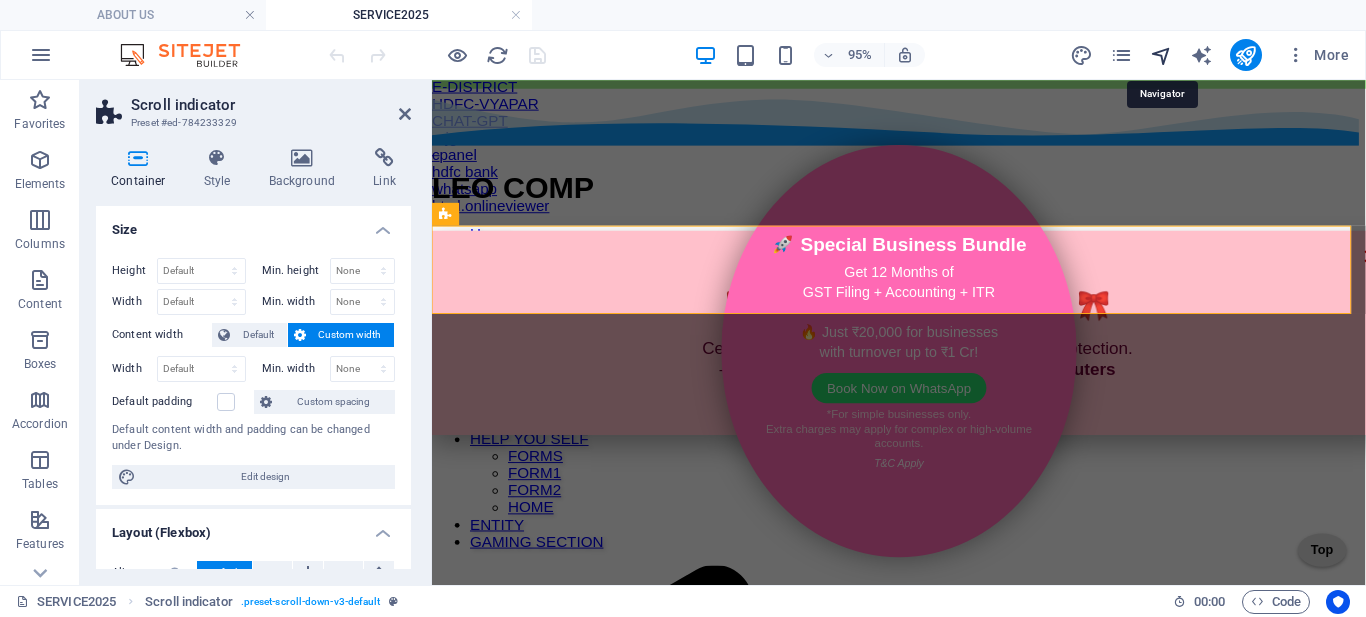 select on "15109743-en" 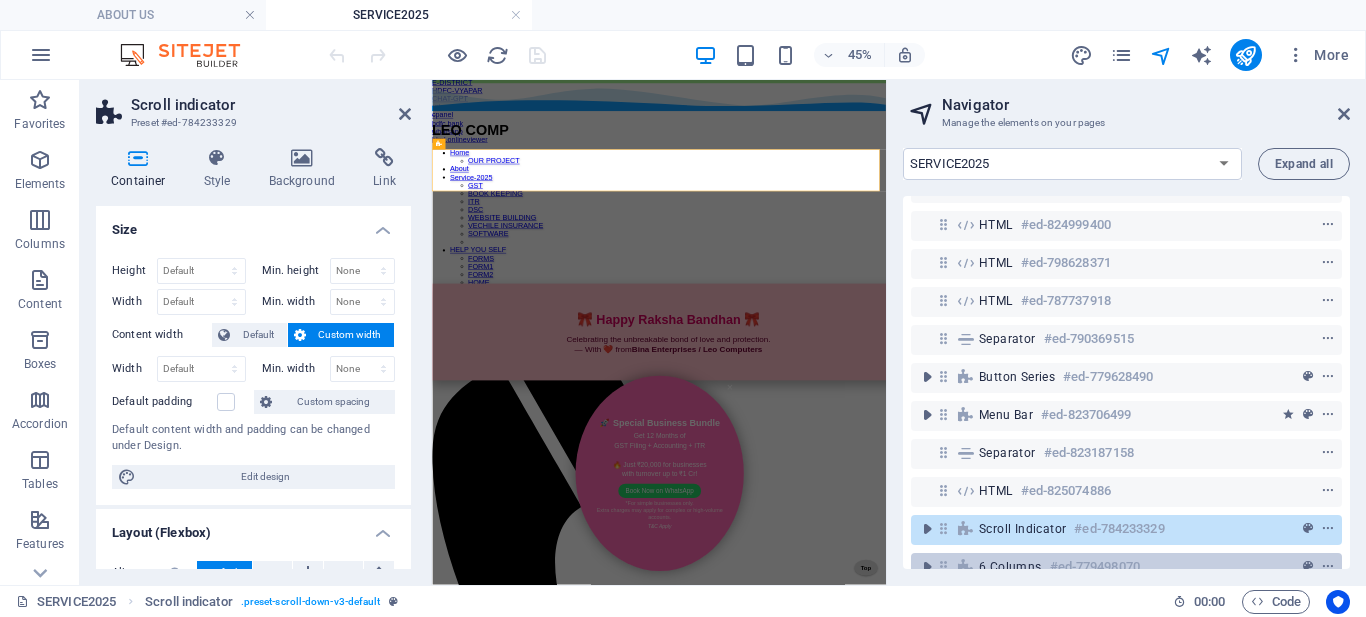 scroll, scrollTop: 0, scrollLeft: 0, axis: both 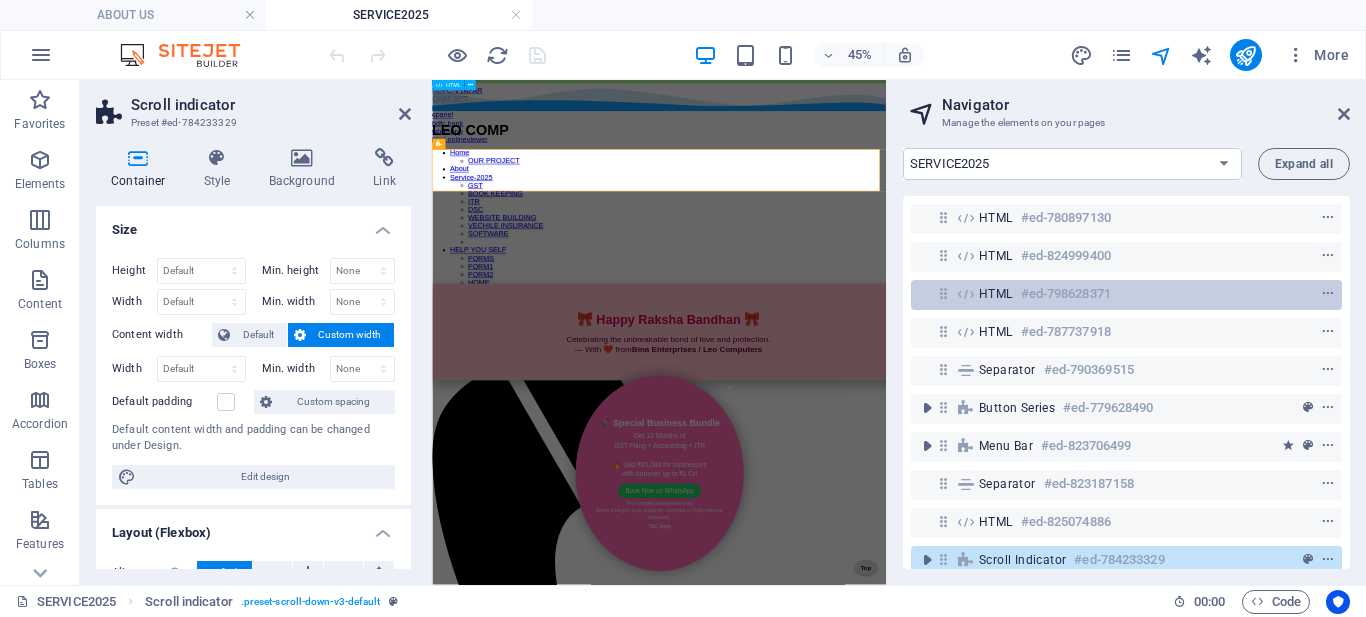 click on "HTML #ed-798628371" at bounding box center [1110, 294] 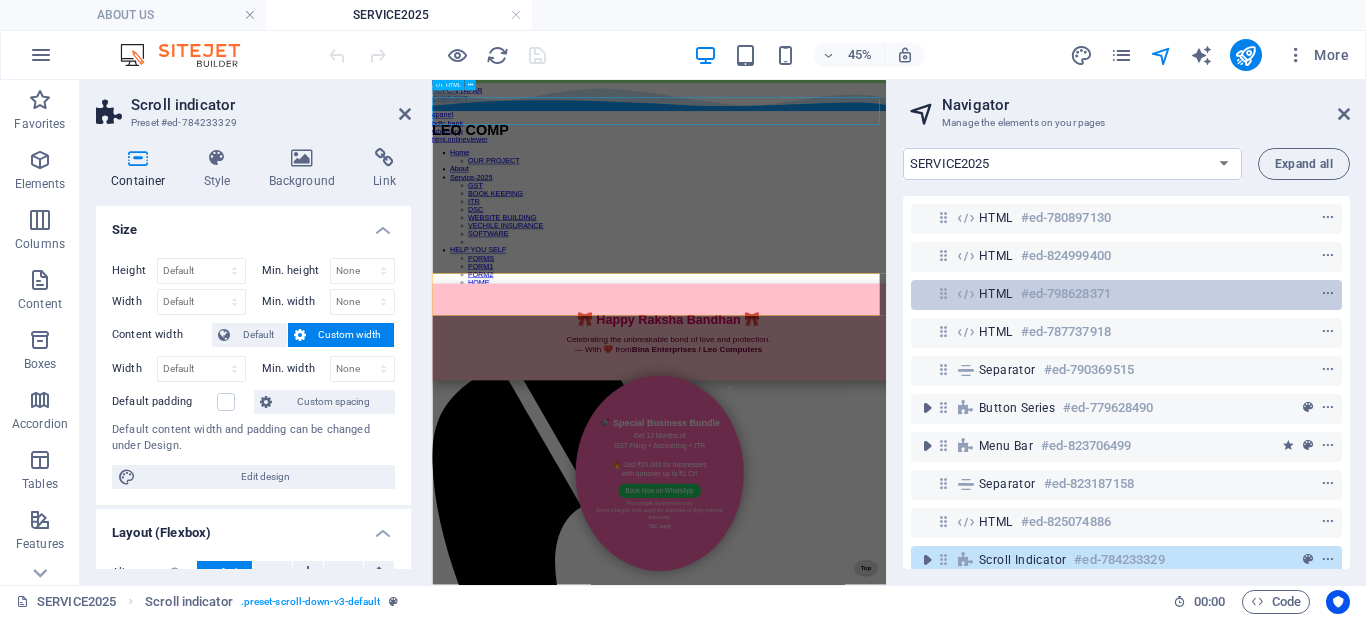 scroll, scrollTop: 0, scrollLeft: 0, axis: both 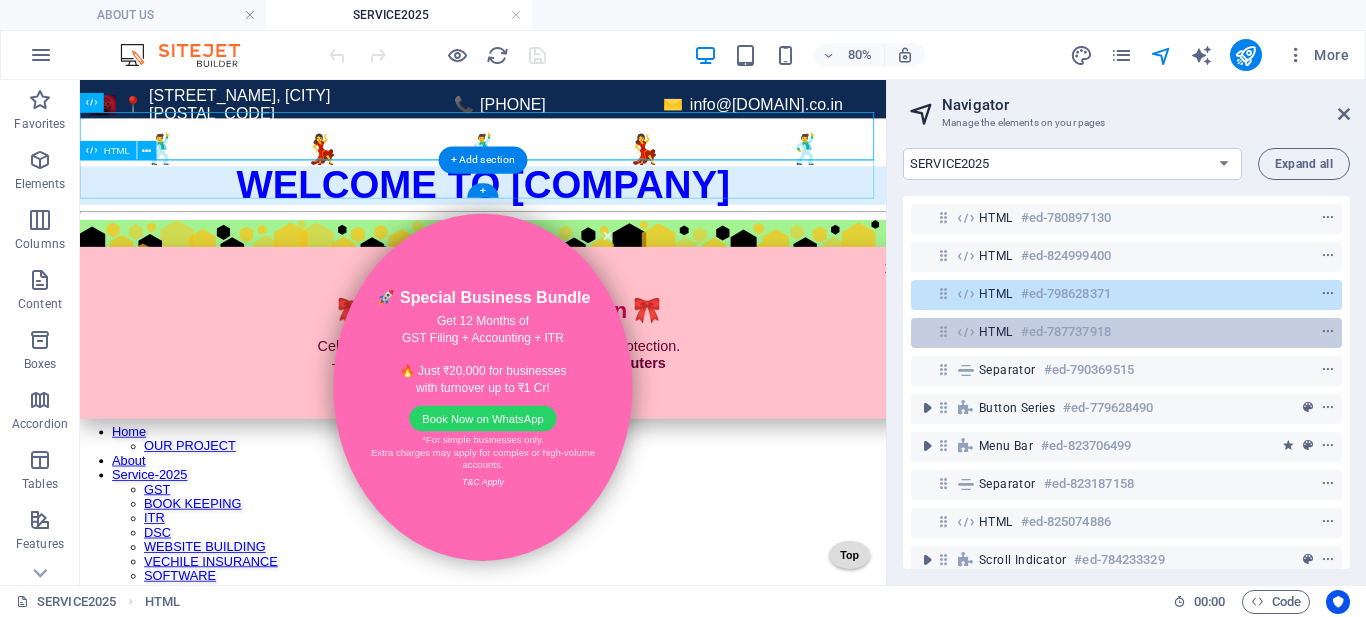 click on "HTML #ed-787737918" at bounding box center [1110, 332] 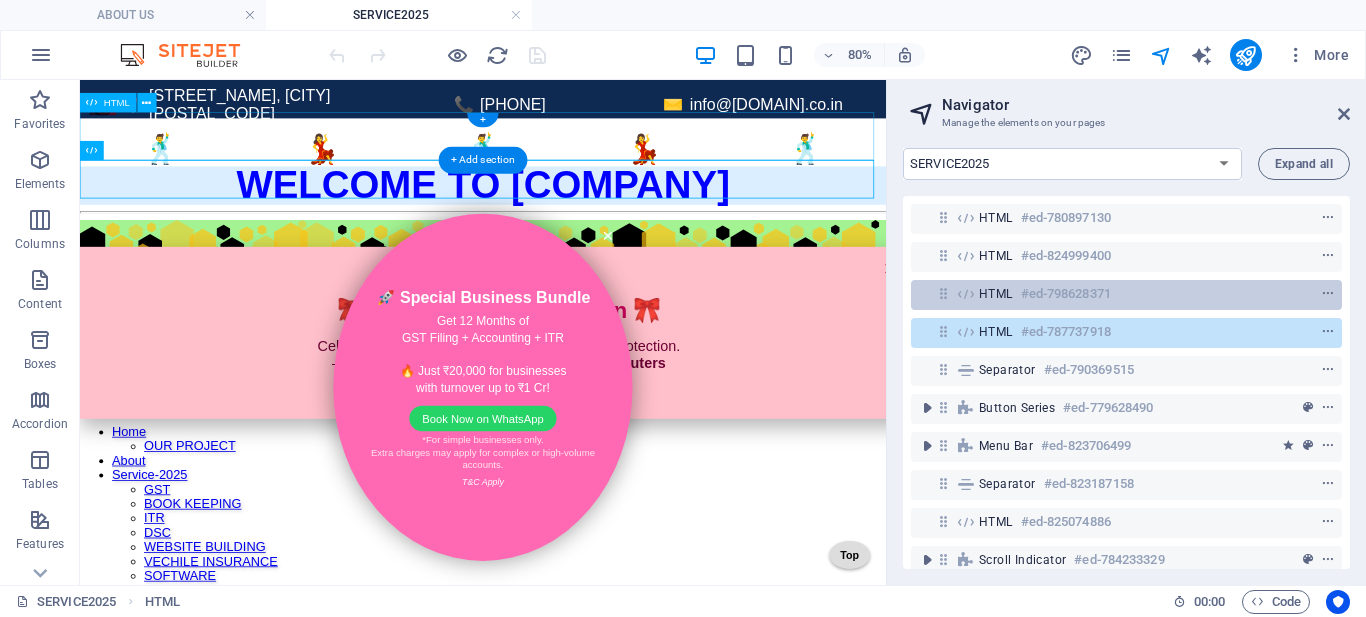 click on "HTML #ed-798628371" at bounding box center [1110, 294] 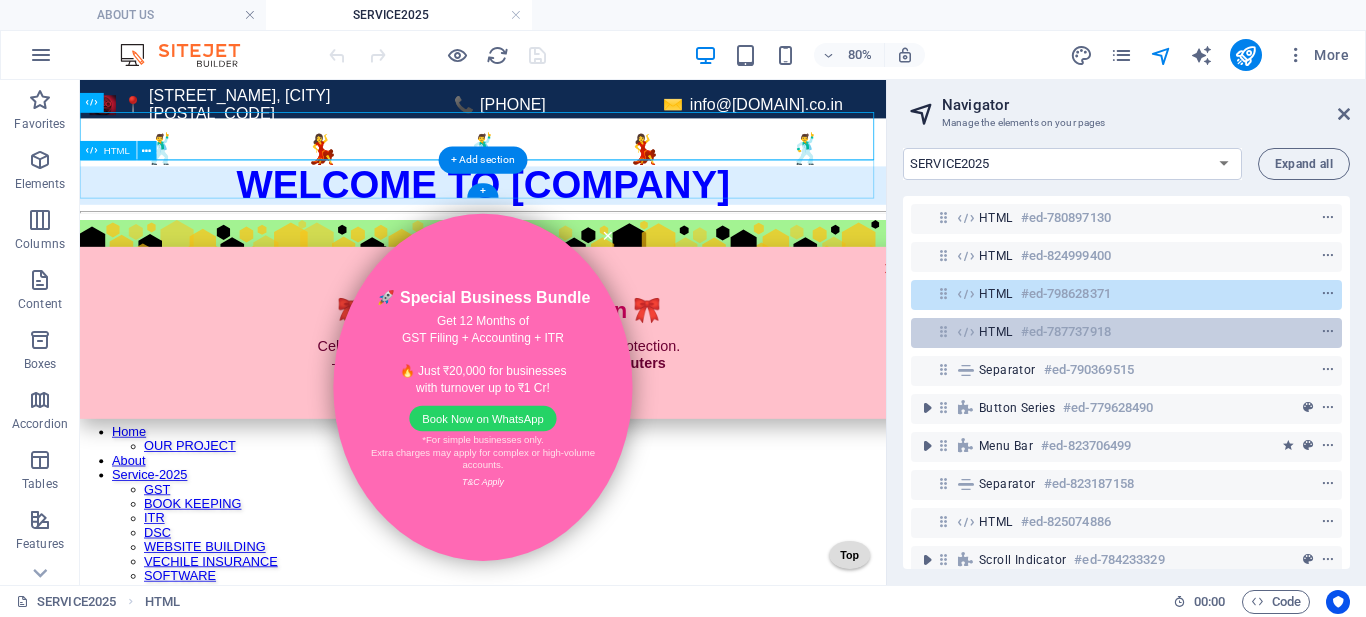 click on "HTML #ed-787737918" at bounding box center (1110, 332) 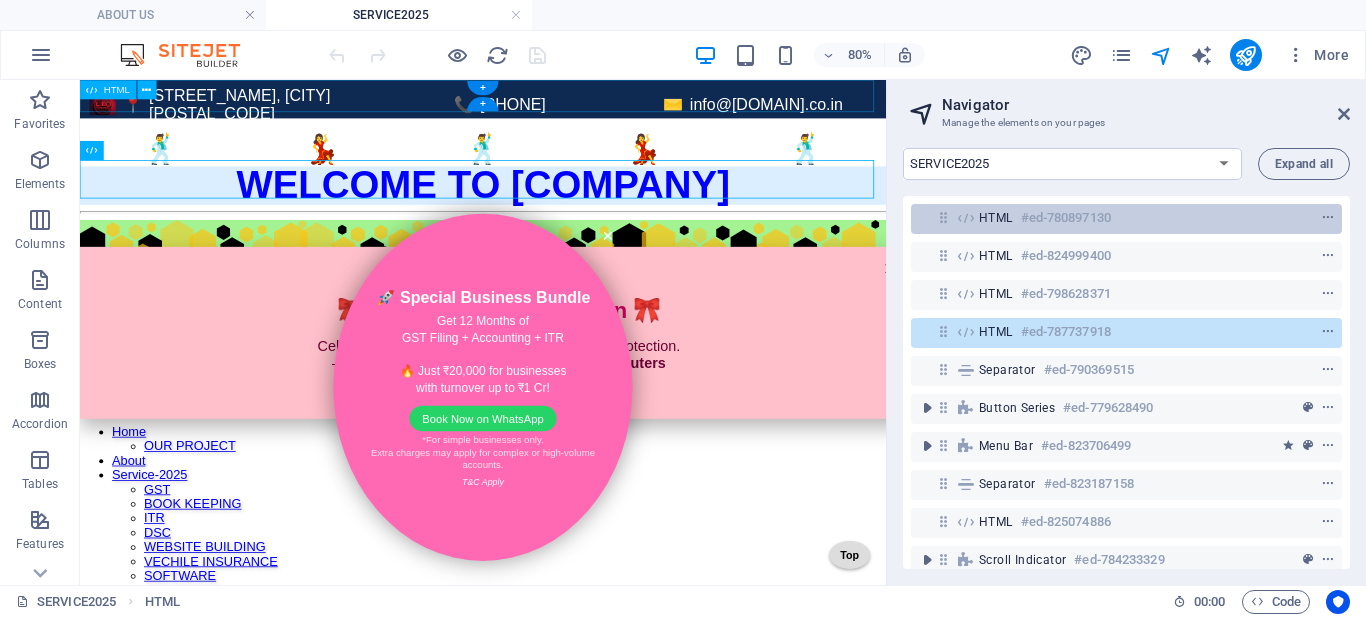 click on "HTML #ed-780897130" at bounding box center (1110, 218) 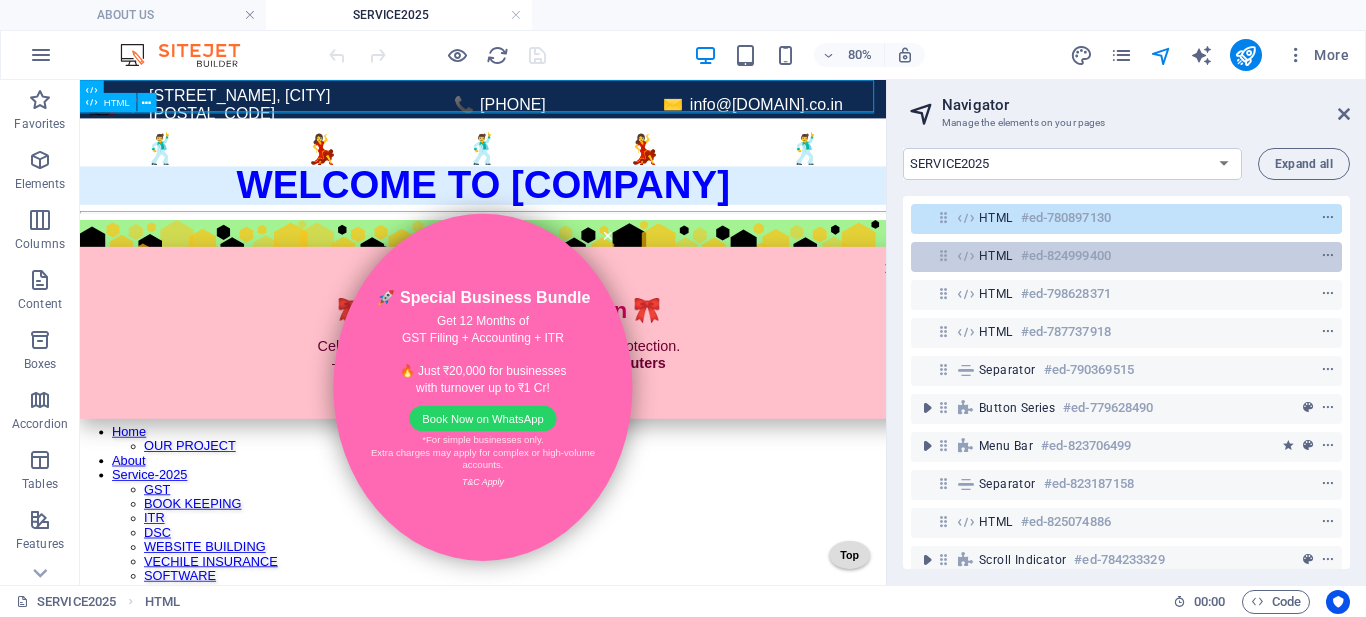 click on "HTML #ed-824999400" at bounding box center (1110, 256) 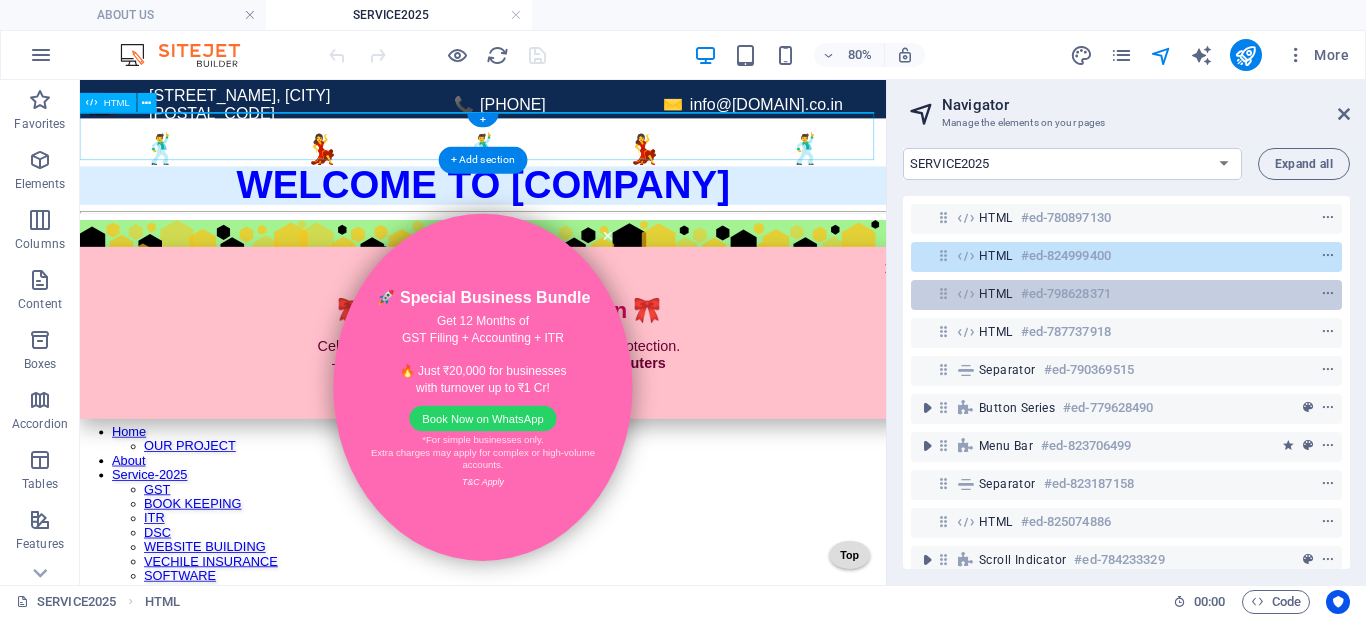 click on "HTML #ed-798628371" at bounding box center (1110, 294) 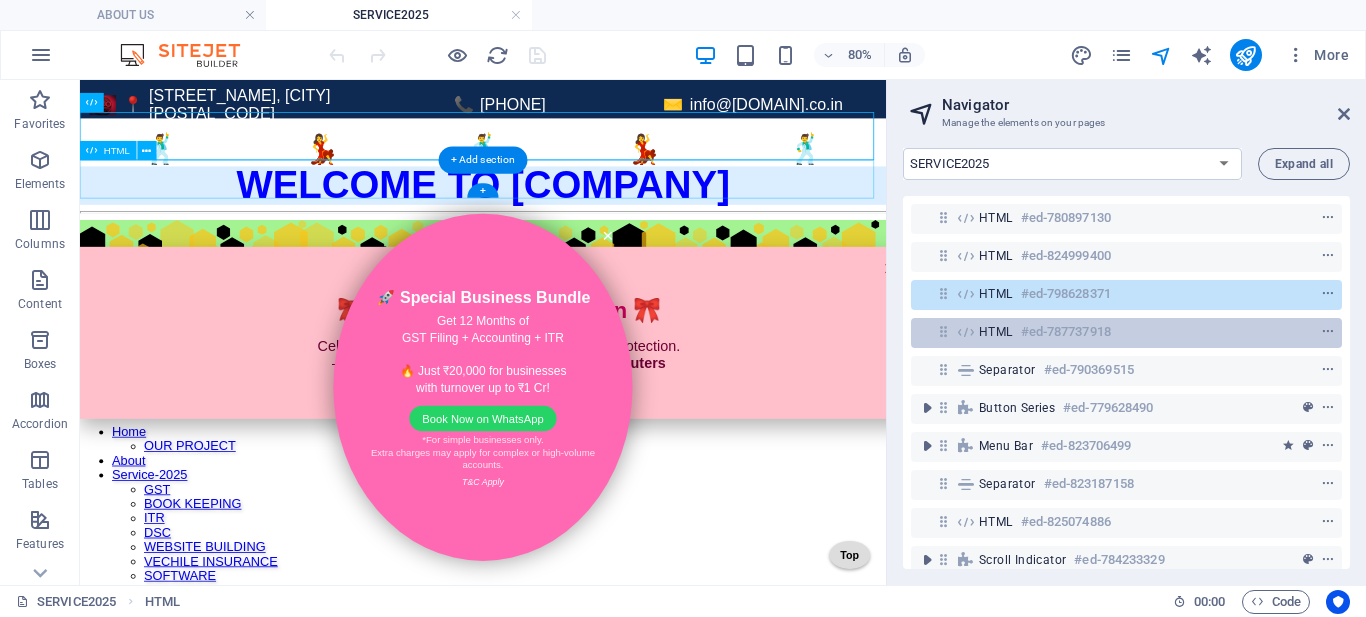 click on "HTML #ed-787737918" at bounding box center [1110, 332] 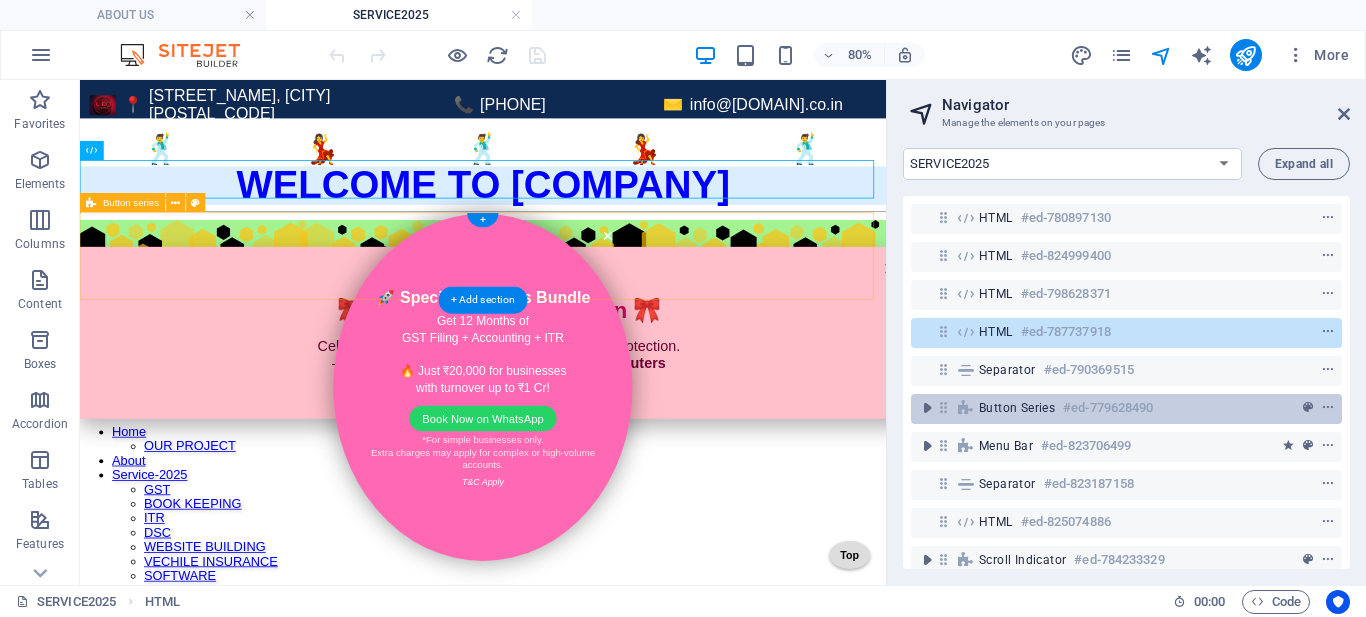 scroll, scrollTop: 100, scrollLeft: 0, axis: vertical 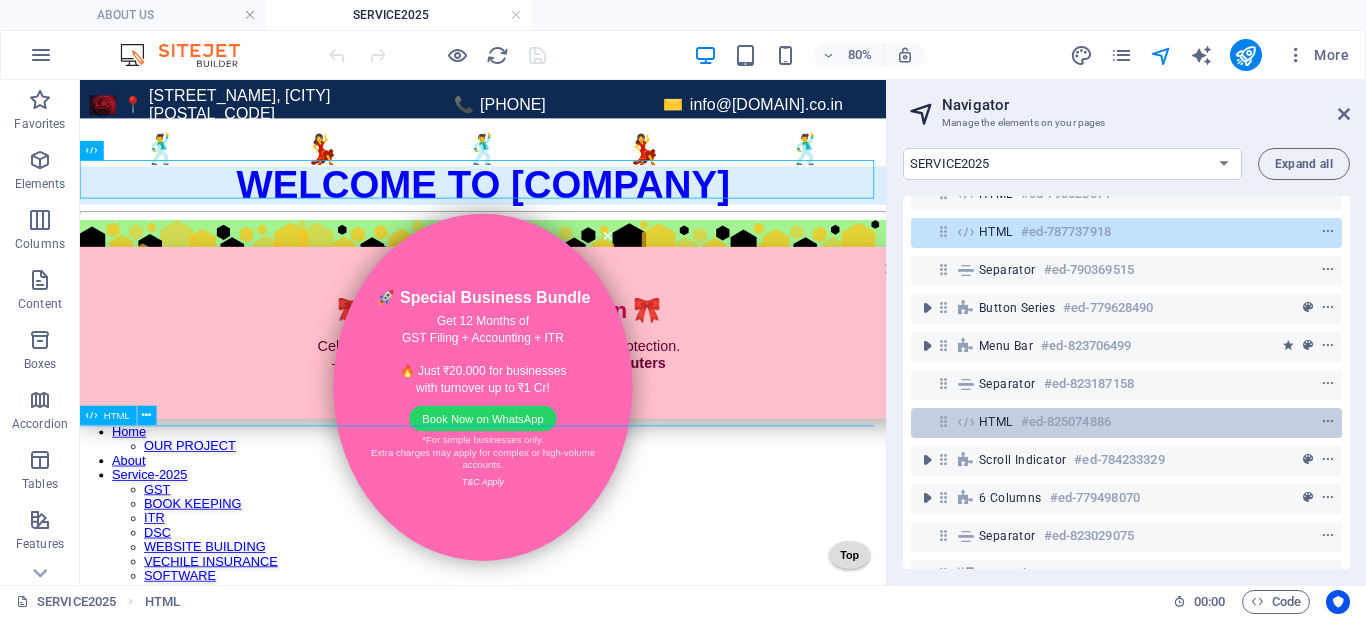 click on "HTML #ed-825074886" at bounding box center [1110, 422] 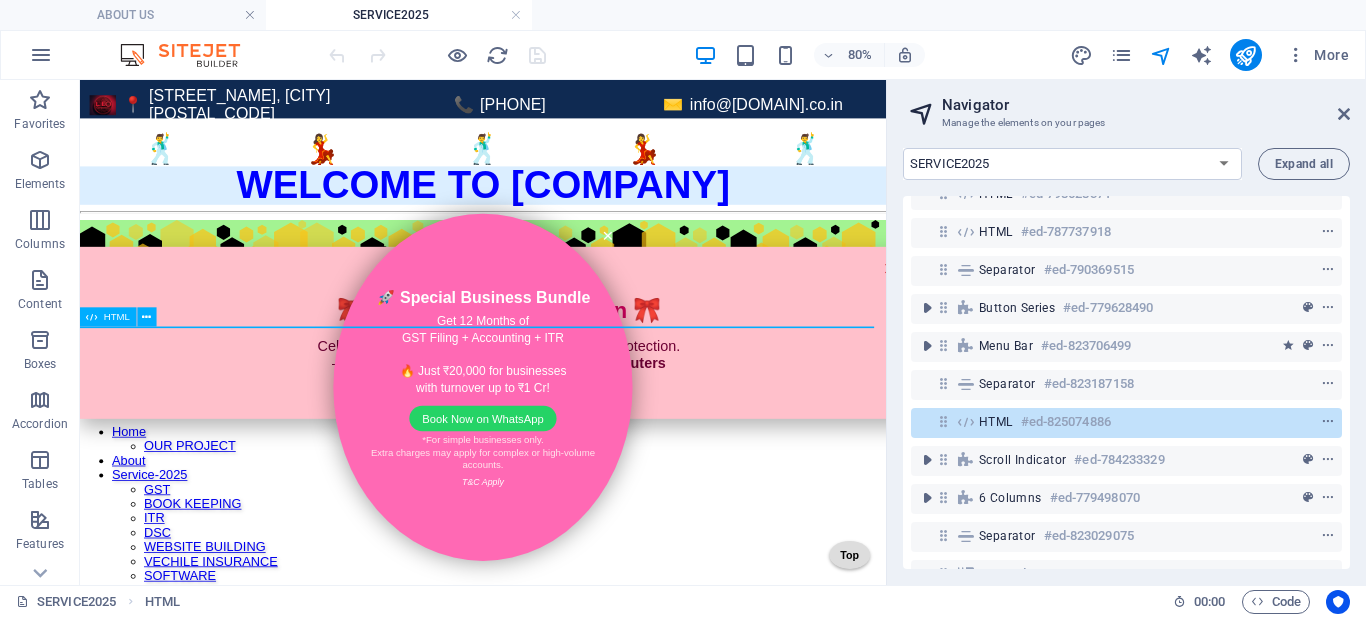 scroll, scrollTop: 123, scrollLeft: 0, axis: vertical 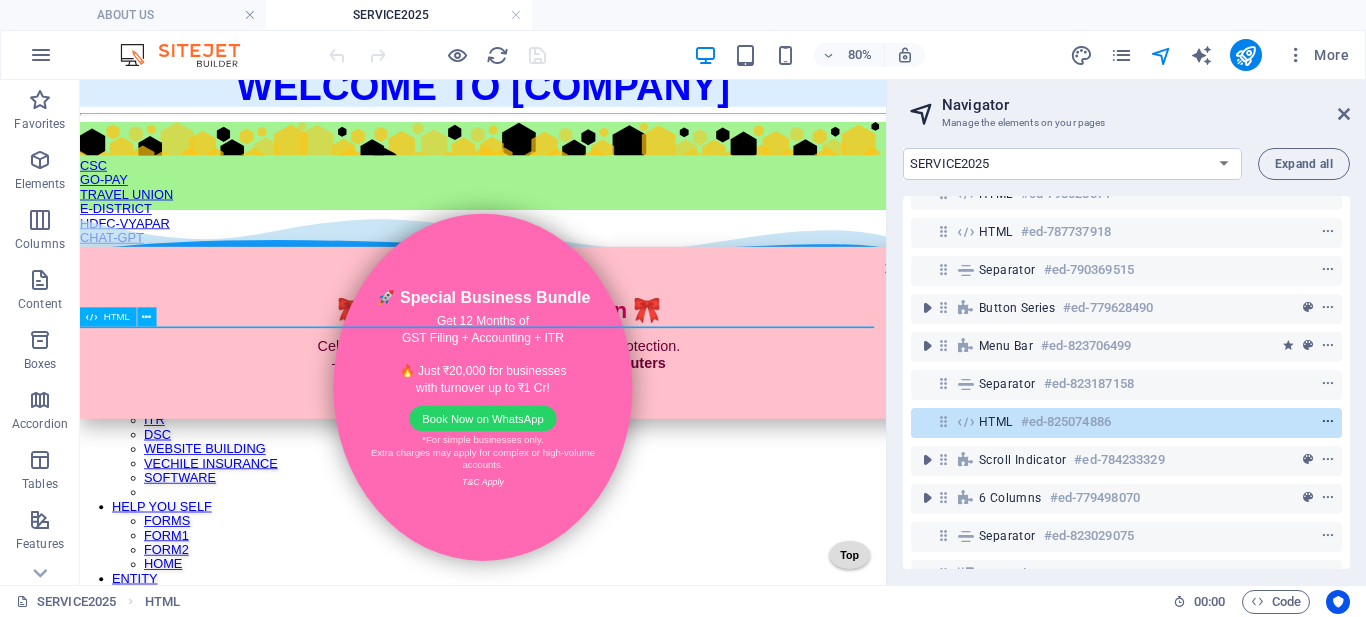 click at bounding box center [1328, 422] 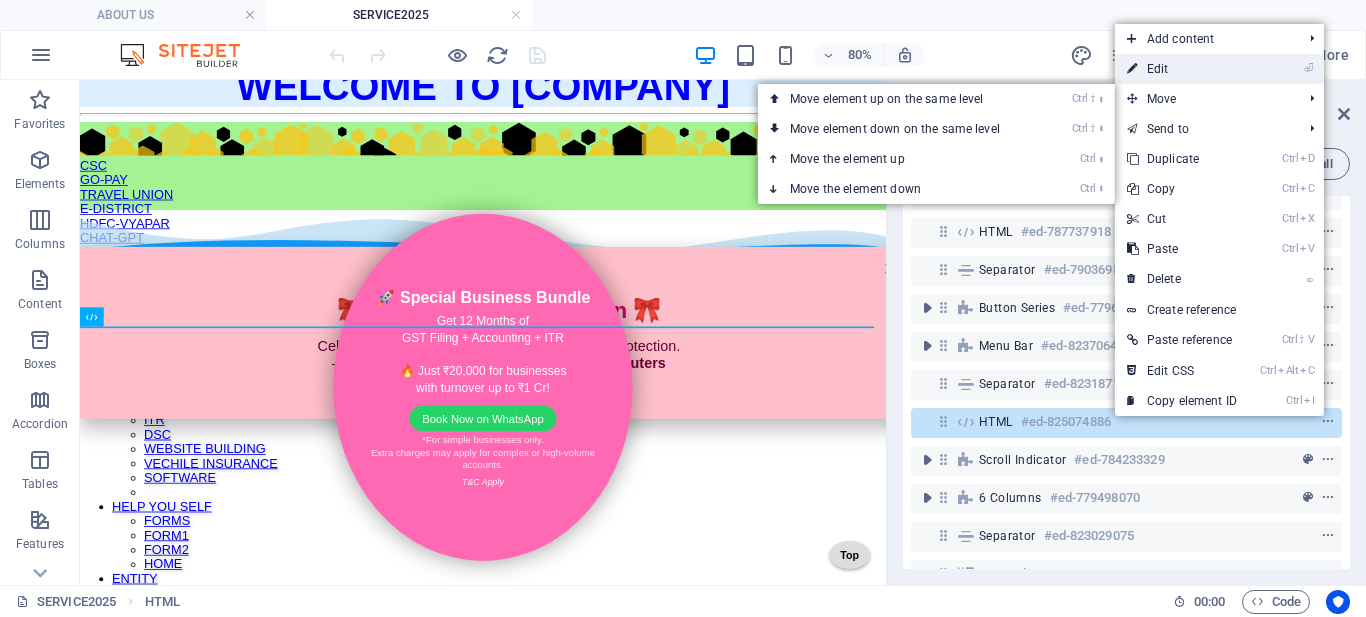 click on "⏎  Edit" at bounding box center (1182, 69) 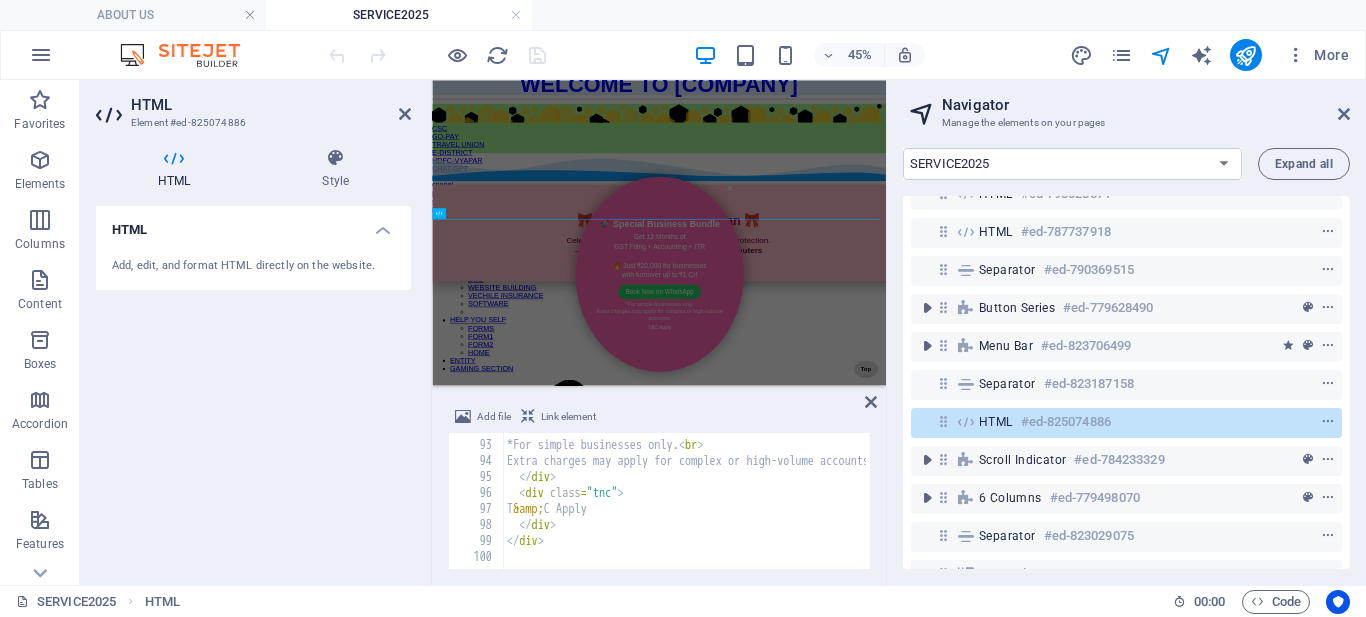 scroll, scrollTop: 1468, scrollLeft: 0, axis: vertical 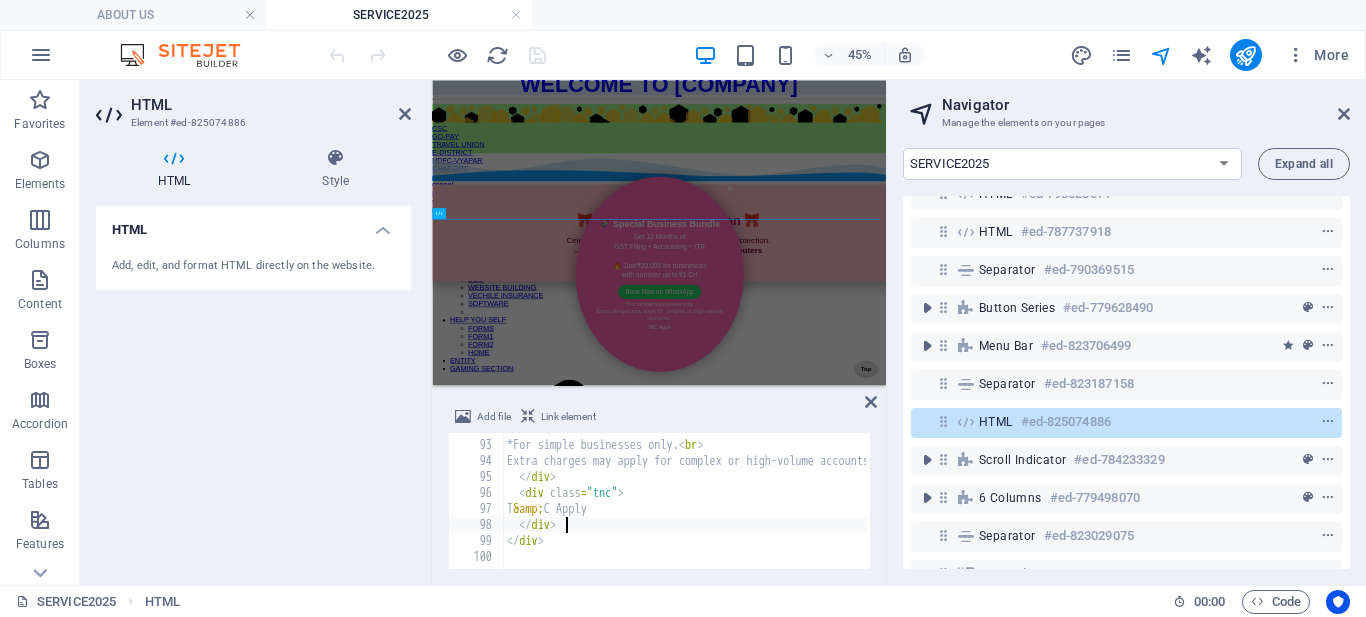 click on "*For simple businesses only. < br >     Extra charges may apply for complex or high-volume accounts.    </div >    < div   class = "tnc" >     T &amp; C Apply    </div > </ div >" at bounding box center [1054, 503] 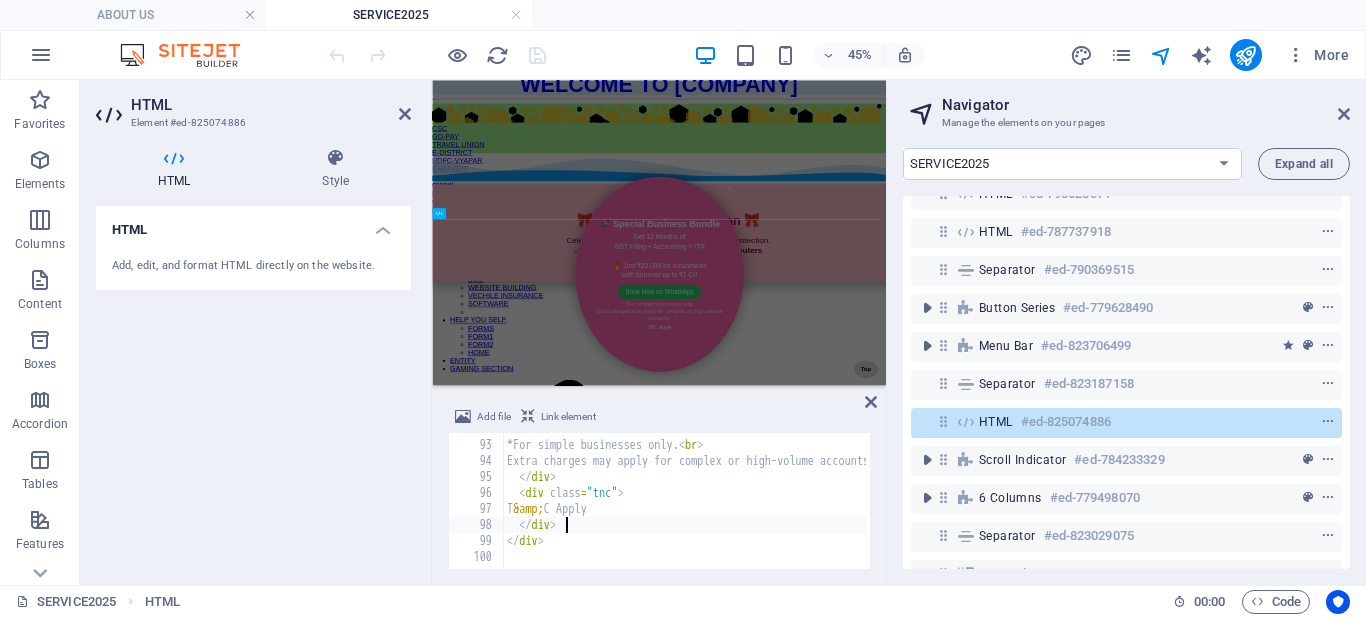click on "*For simple businesses only. < br >     Extra charges may apply for complex or high-volume accounts.    </div >    < div   class = "tnc" >     T &amp; C Apply    </div > </ div >" at bounding box center (1054, 503) 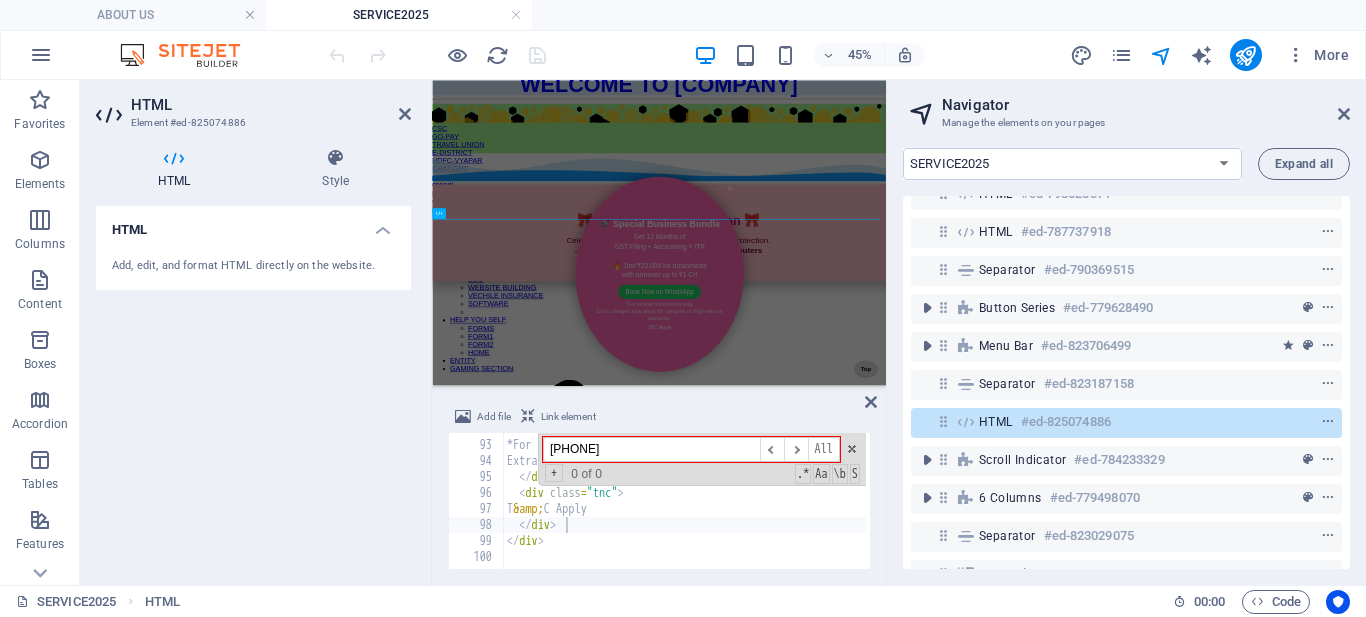 scroll, scrollTop: 1342, scrollLeft: 0, axis: vertical 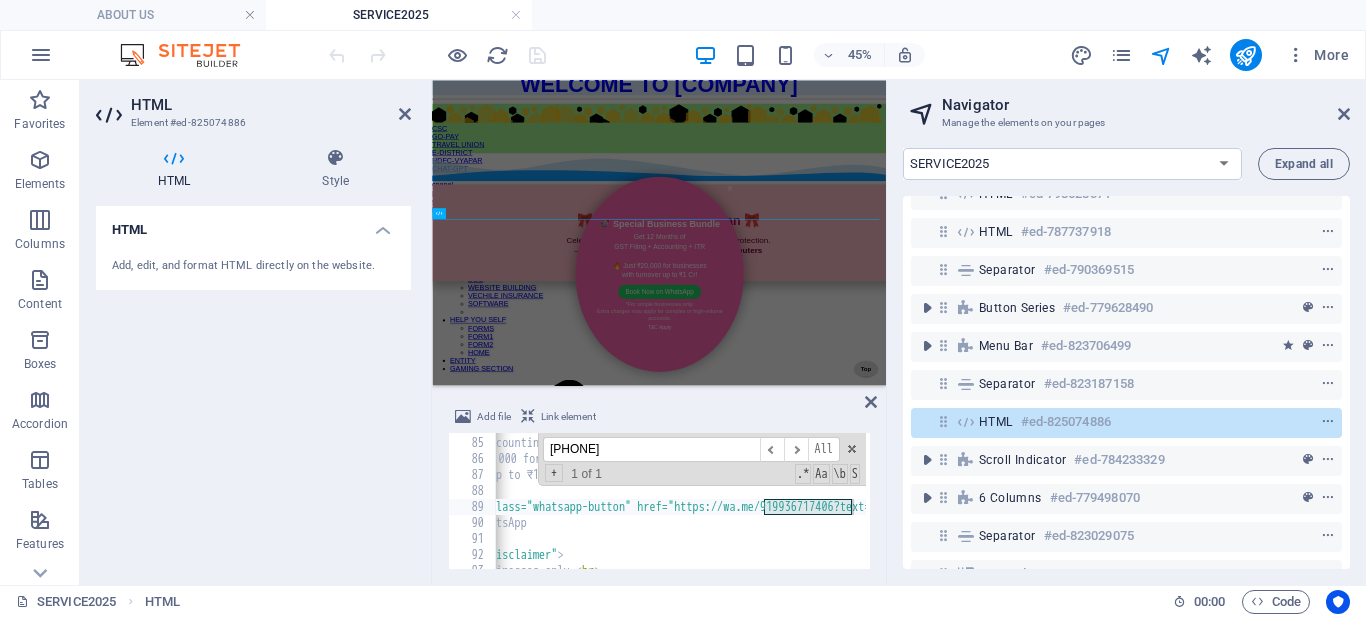 type on "[PHONE]" 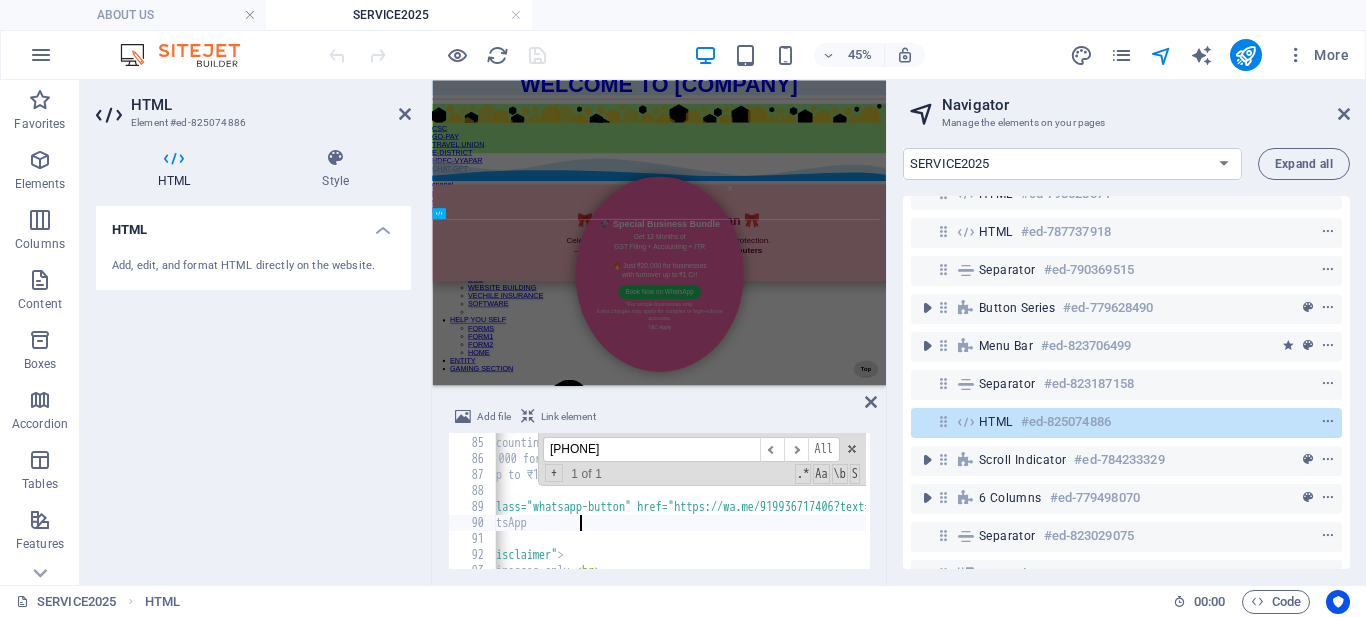 click on "Get 12 Months of  < br >     GST Filing + Accounting + ITR < br > < br >      🔥  Just ₹20,000 for businesses < br >     with turnover up to ₹1 Cr!    </ div >    < a   class = "whatsapp-button"   href = "https://wa.me/919936717406?text=I%20am%20interested%20in%20your%20GST%20Accounting%20ITR%20Offer"   target = "_blank" >     Book Now on WhatsApp    </ a >    < div   class = "disclaimer" >     *For simple businesses only. < br >" at bounding box center [951, 501] 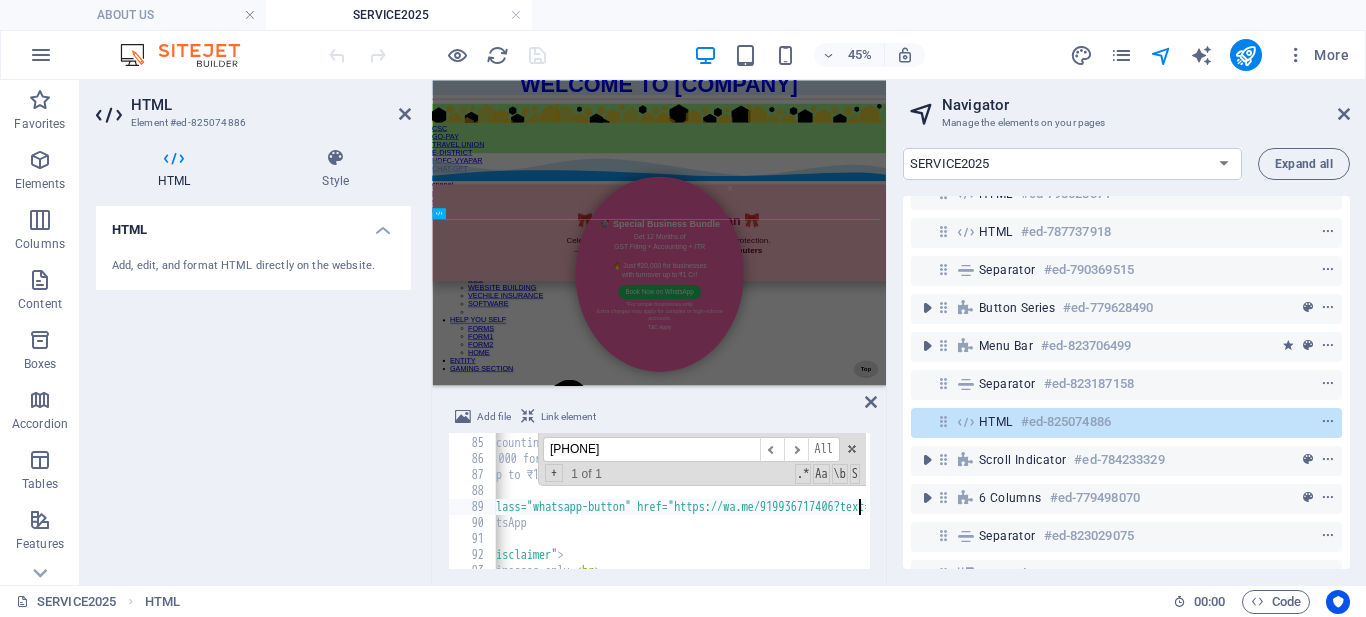 click on "Get 12 Months of  < br >     GST Filing + Accounting + ITR < br > < br >      🔥  Just ₹20,000 for businesses < br >     with turnover up to ₹1 Cr!    </ div >    < a   class = "whatsapp-button"   href = "https://wa.me/919936717406?text=I%20am%20interested%20in%20your%20GST%20Accounting%20ITR%20Offer"   target = "_blank" >     Book Now on WhatsApp    </ a >    < div   class = "disclaimer" >     *For simple businesses only. < br >" at bounding box center (951, 501) 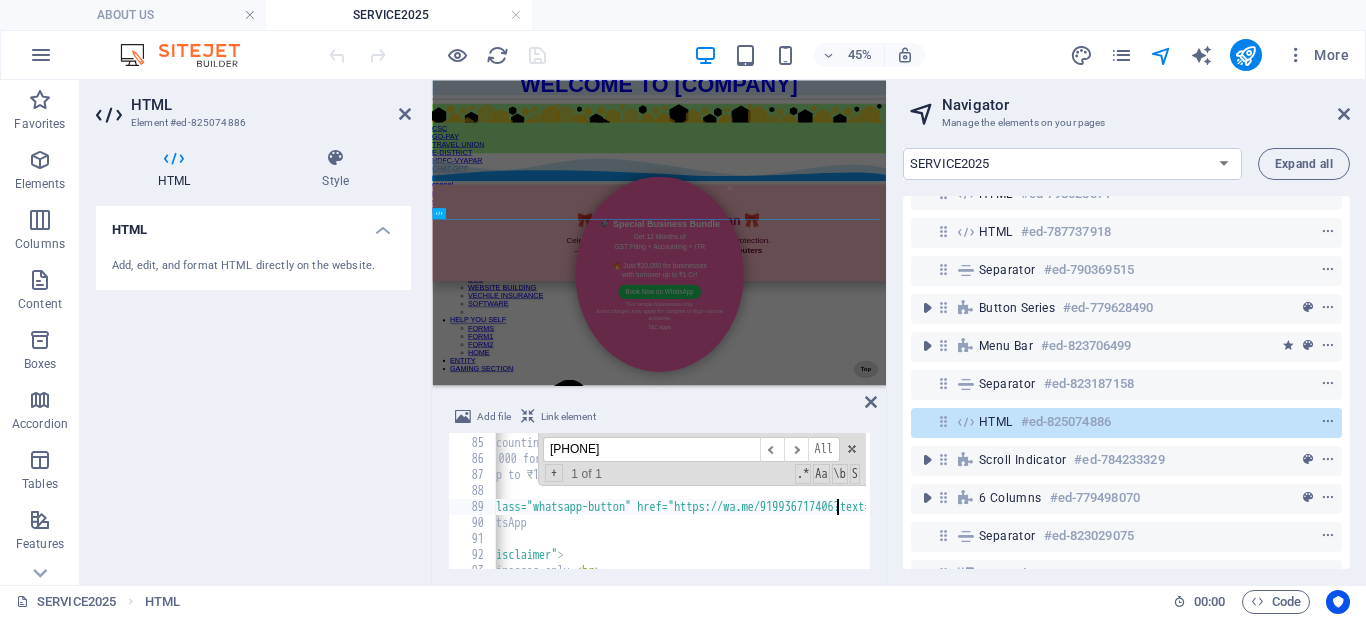 scroll, scrollTop: 0, scrollLeft: 36, axis: horizontal 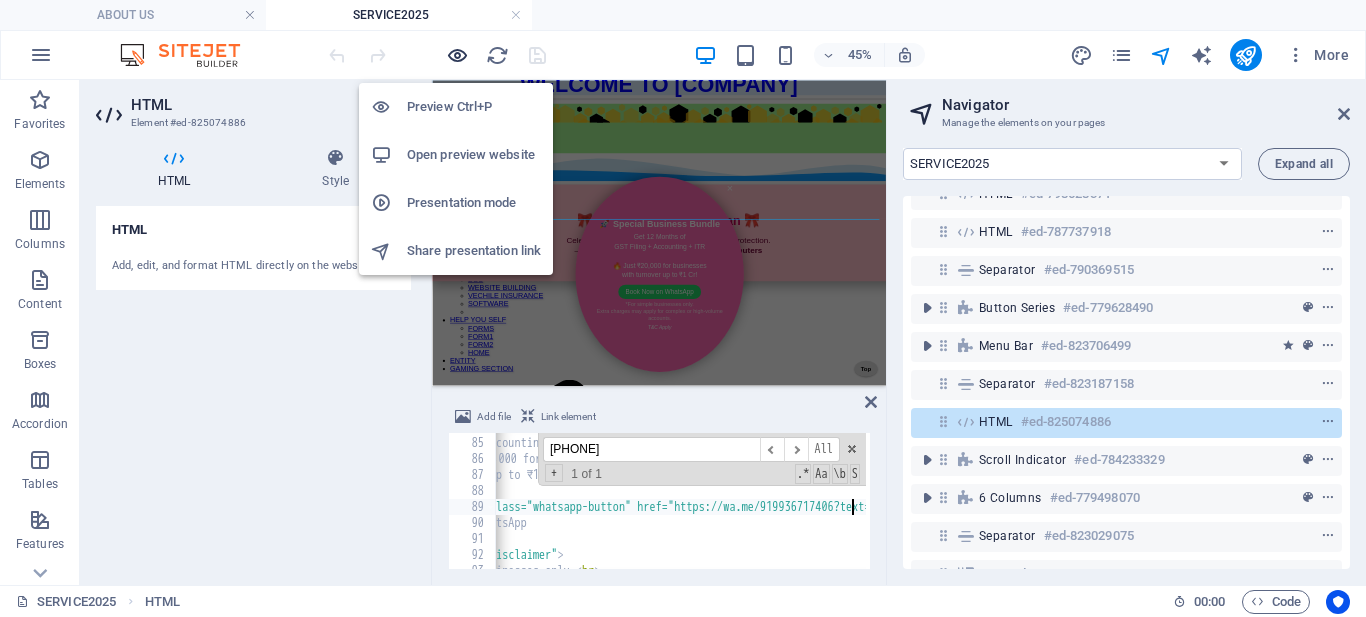 type on "https://wa.me/91[PHONE]385706text=I%20am%20interested%20in%20your%20GST%20Accounting%20ITR%20Offer" 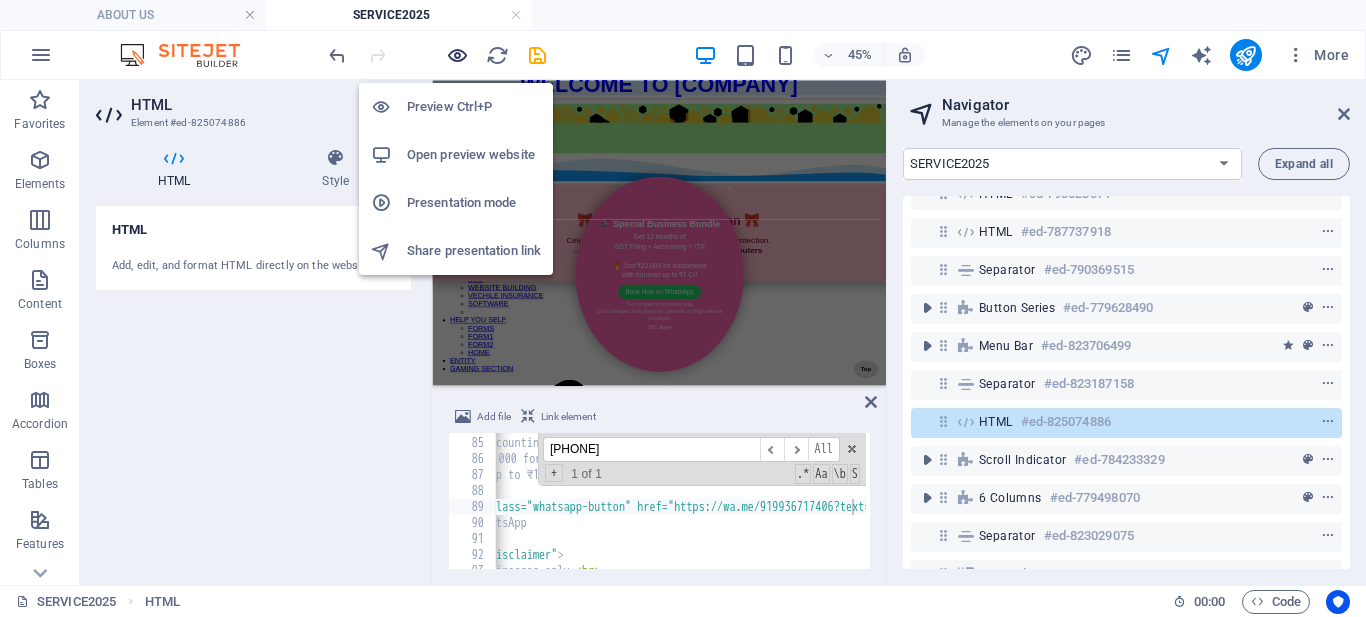 drag, startPoint x: 462, startPoint y: 49, endPoint x: 639, endPoint y: 53, distance: 177.0452 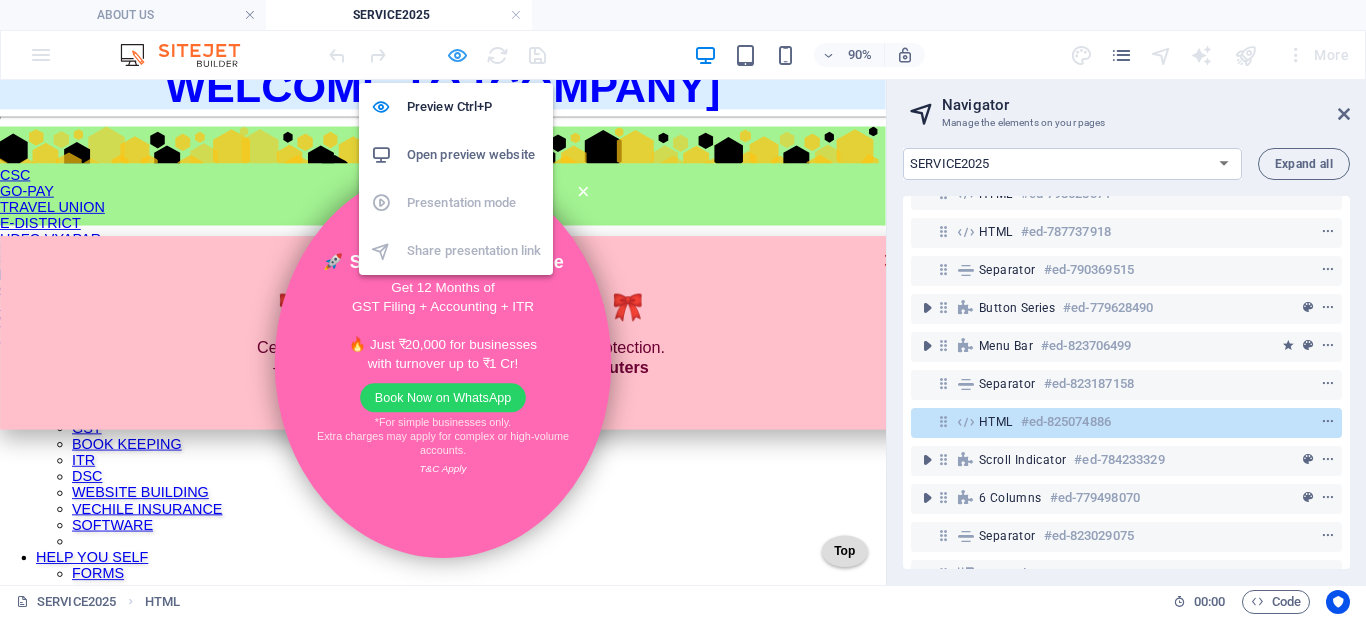 click at bounding box center (457, 55) 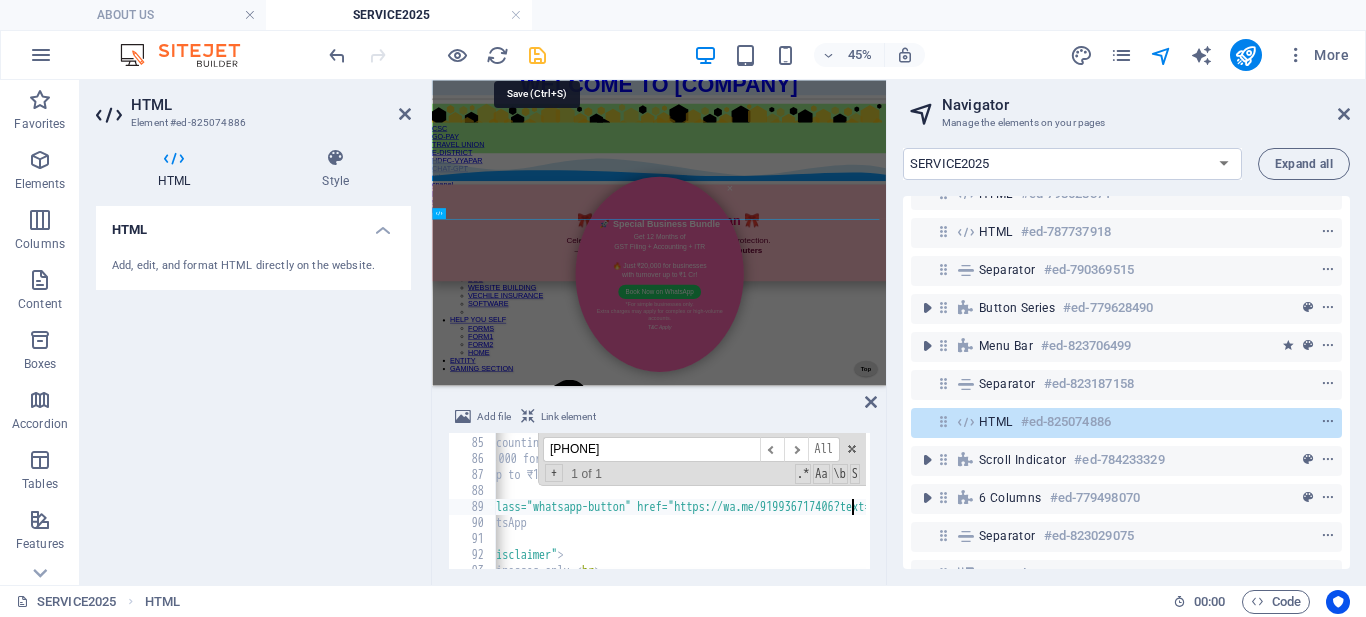 click at bounding box center (537, 55) 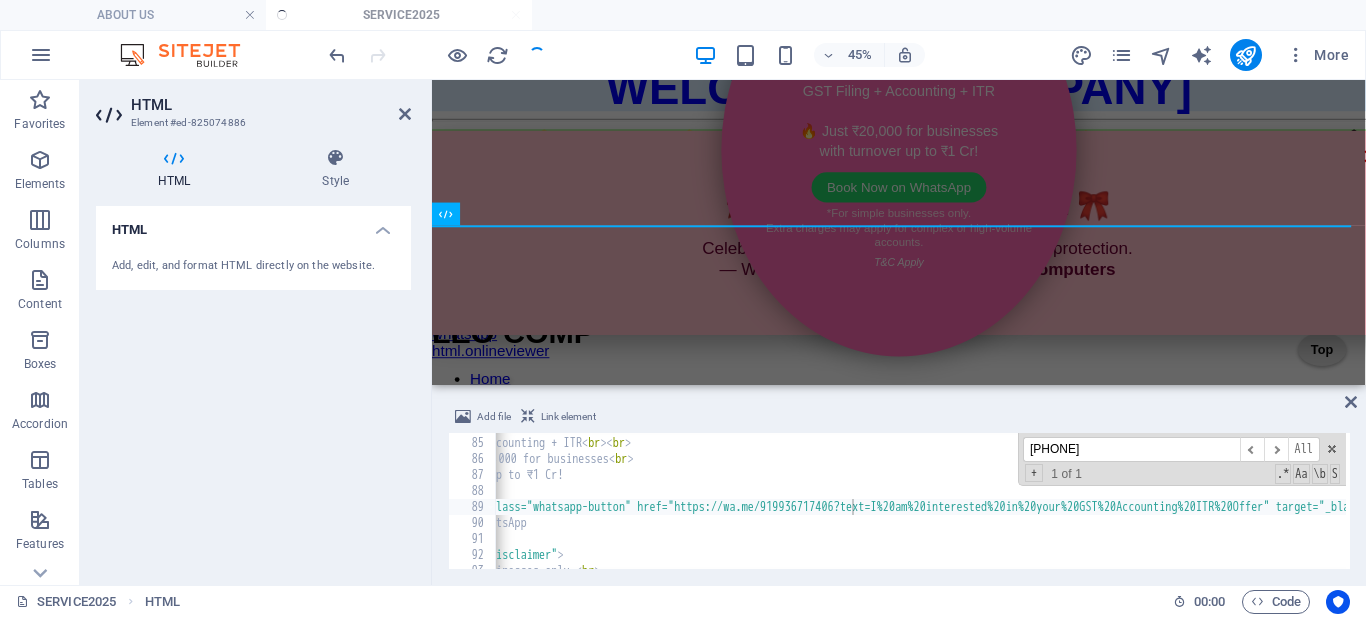 scroll, scrollTop: 278, scrollLeft: 0, axis: vertical 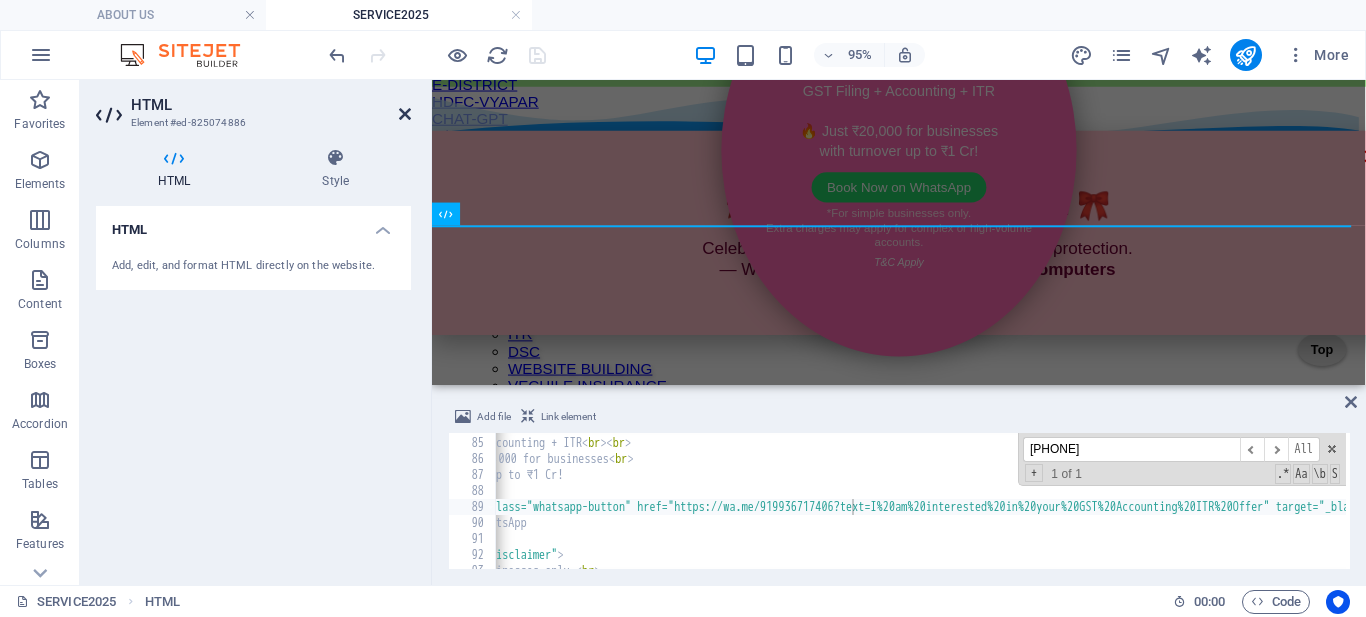 drag, startPoint x: 408, startPoint y: 117, endPoint x: 327, endPoint y: 37, distance: 113.84639 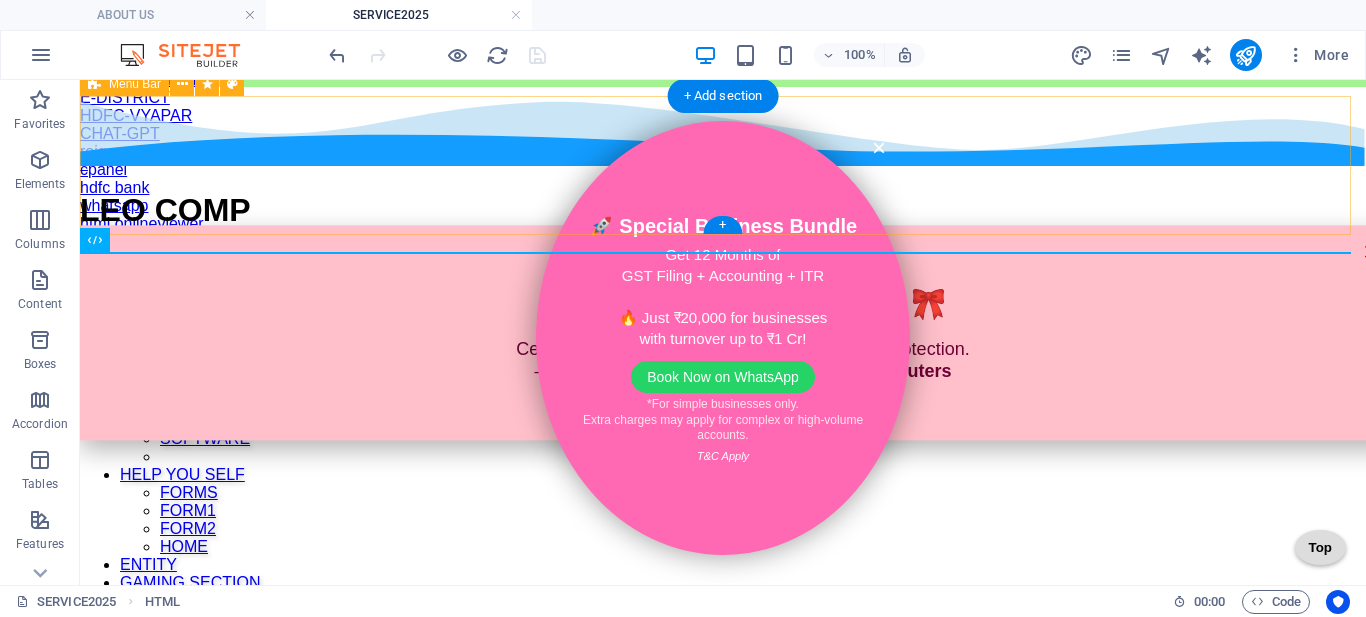 scroll, scrollTop: 259, scrollLeft: 0, axis: vertical 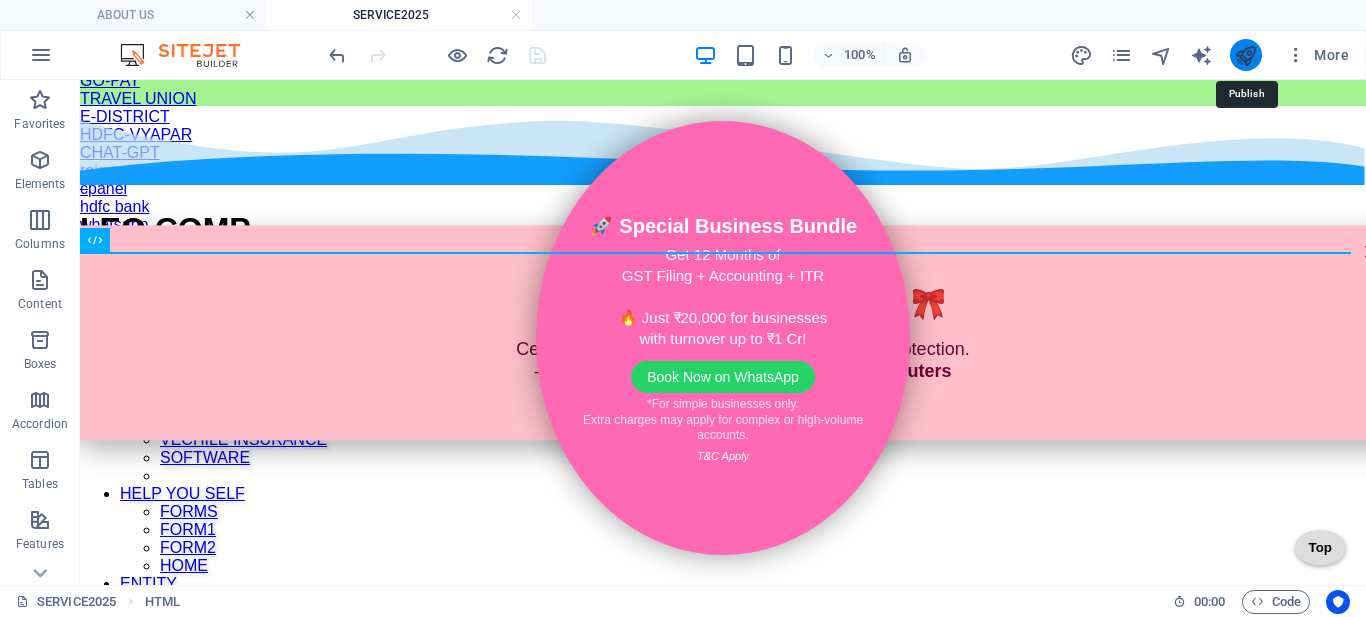 click at bounding box center (1245, 55) 